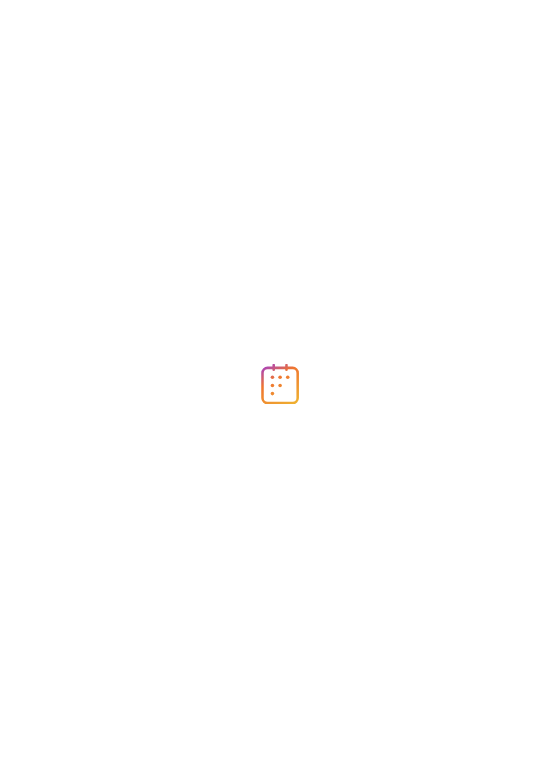 scroll, scrollTop: 0, scrollLeft: 0, axis: both 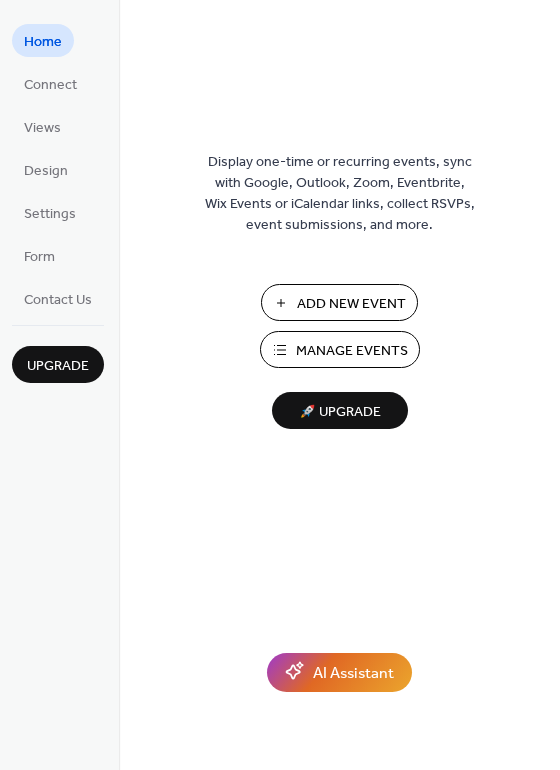 click on "Add New Event" at bounding box center (339, 302) 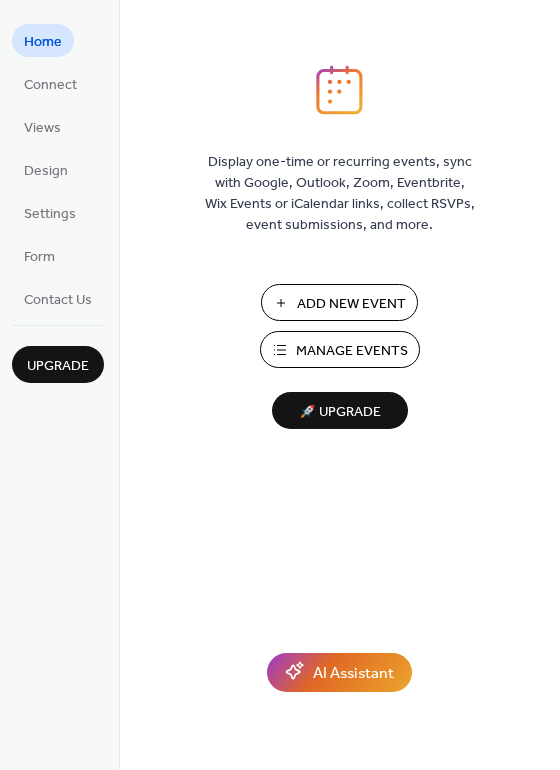 click on "Manage Events" at bounding box center [352, 351] 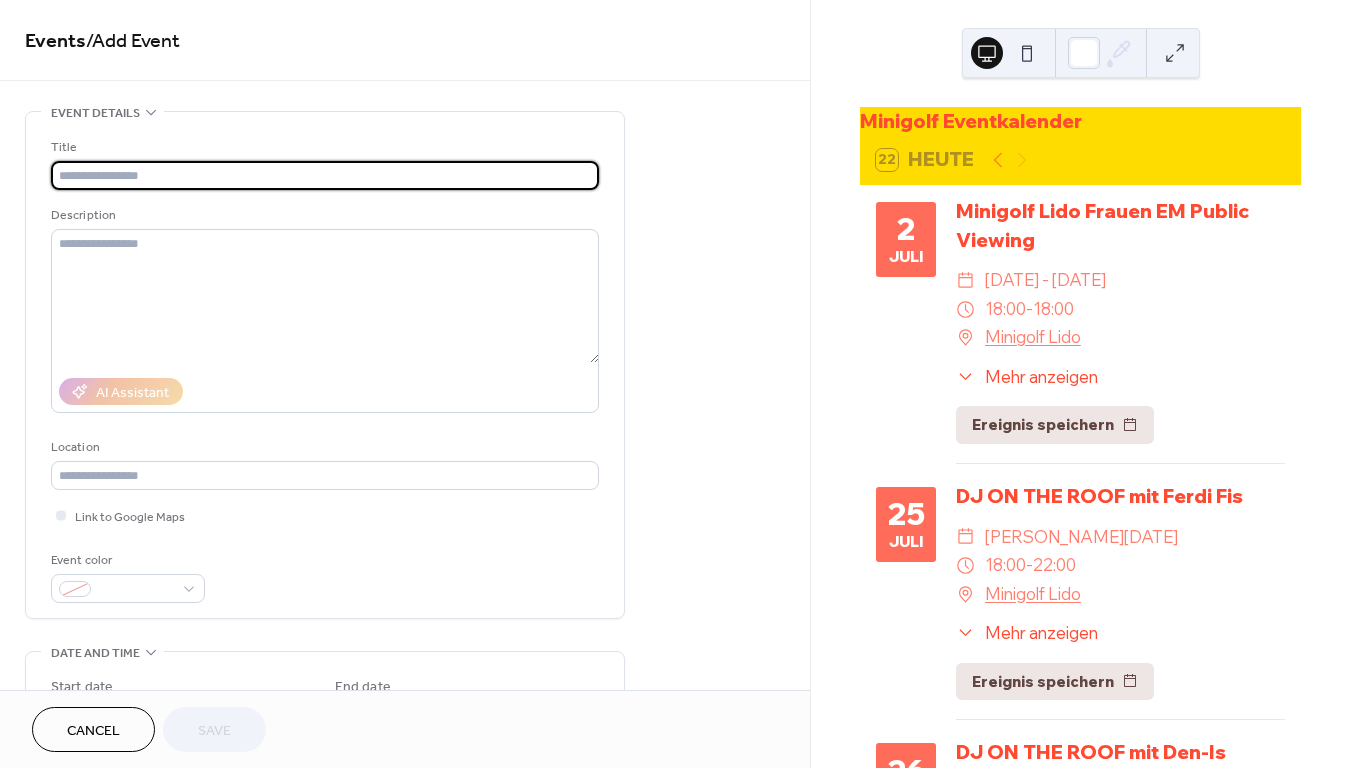 scroll, scrollTop: 0, scrollLeft: 0, axis: both 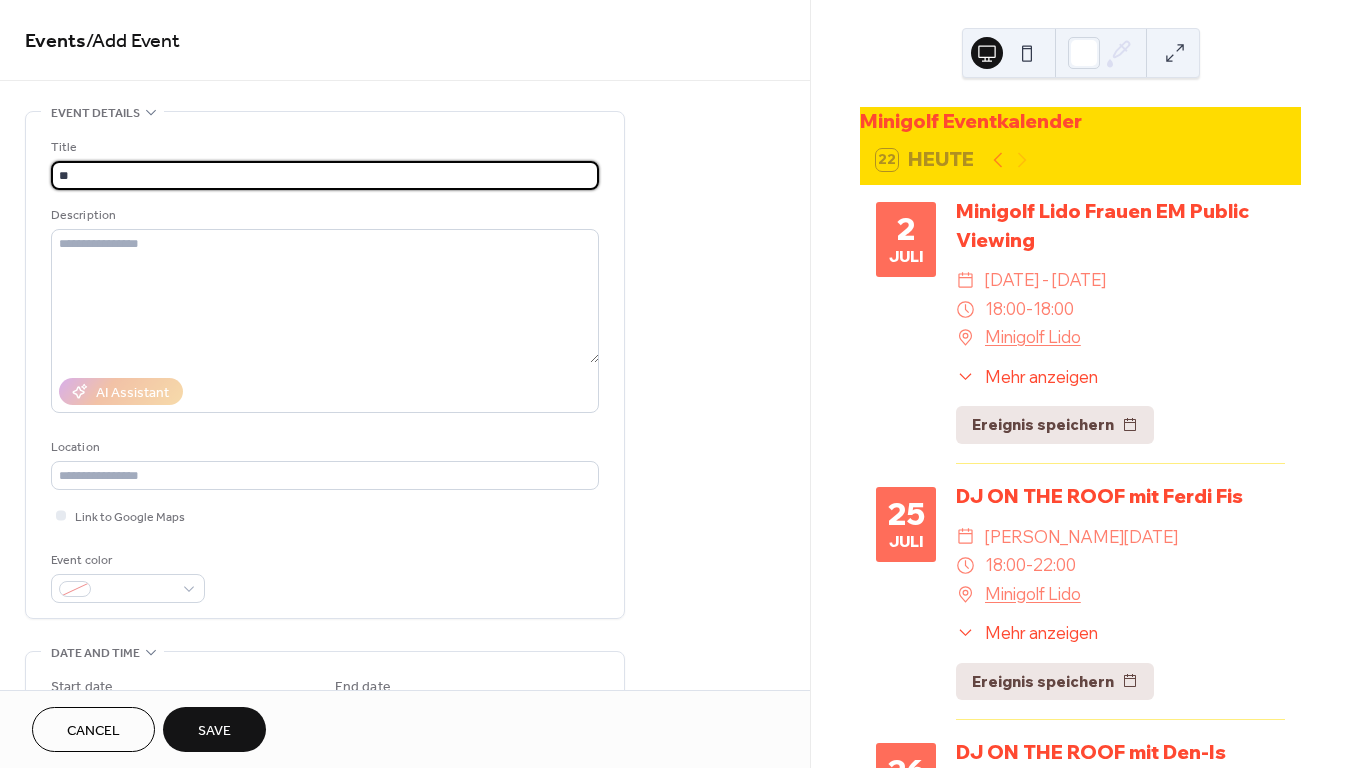type on "*" 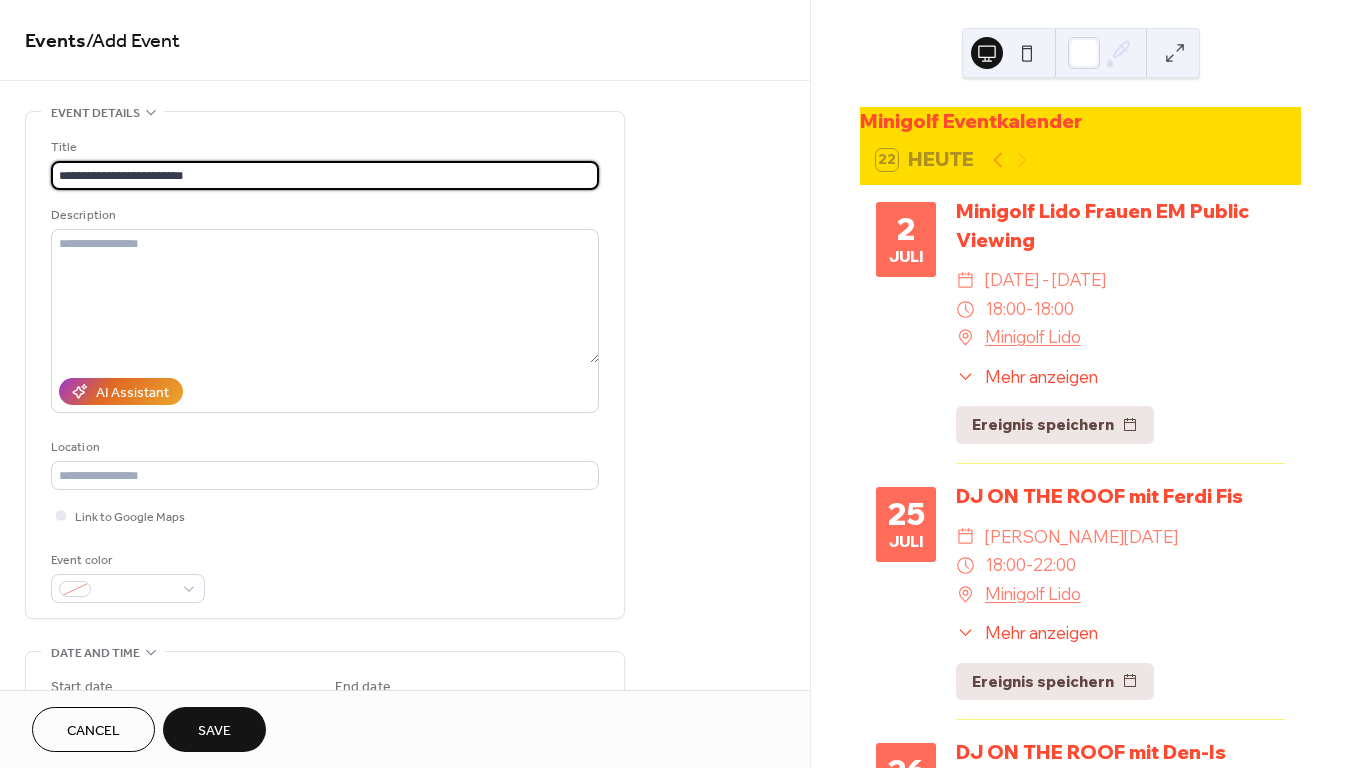 type on "**********" 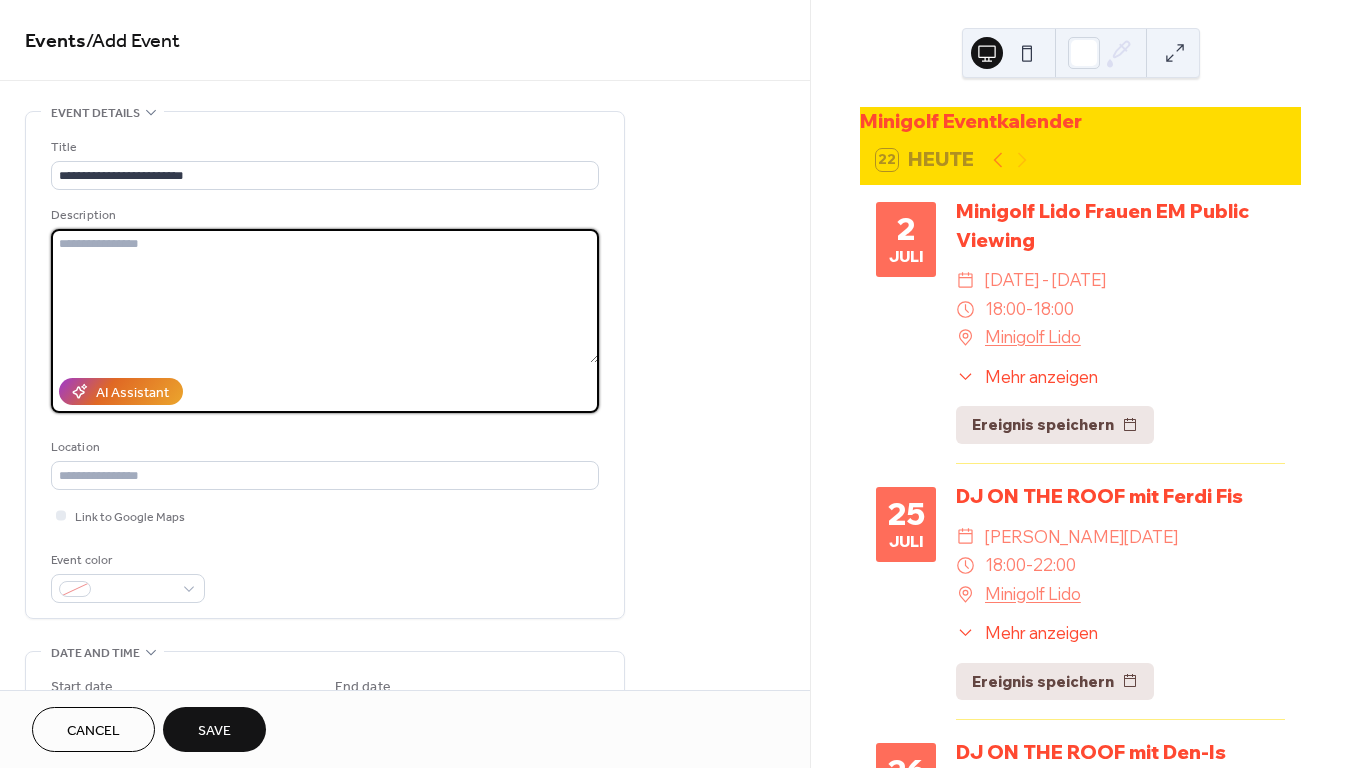 click at bounding box center [325, 296] 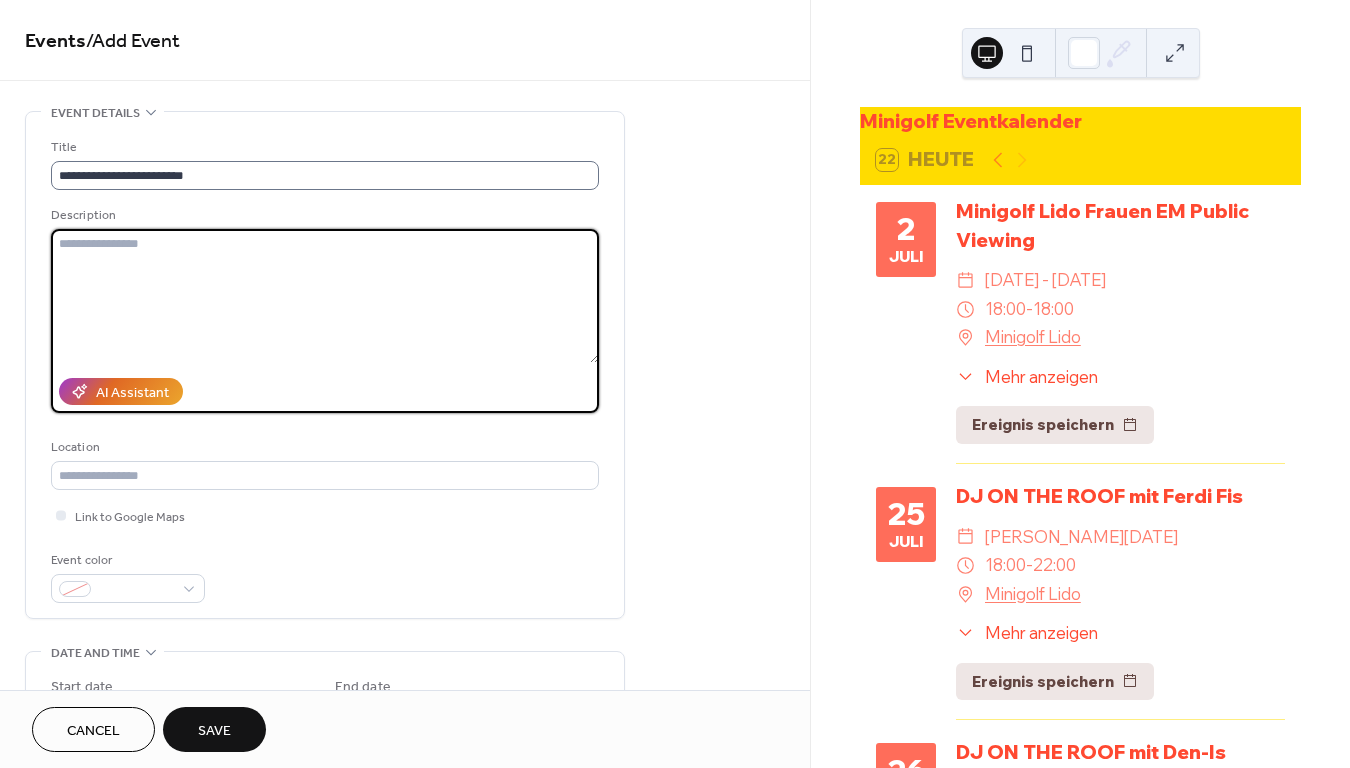 paste on "**********" 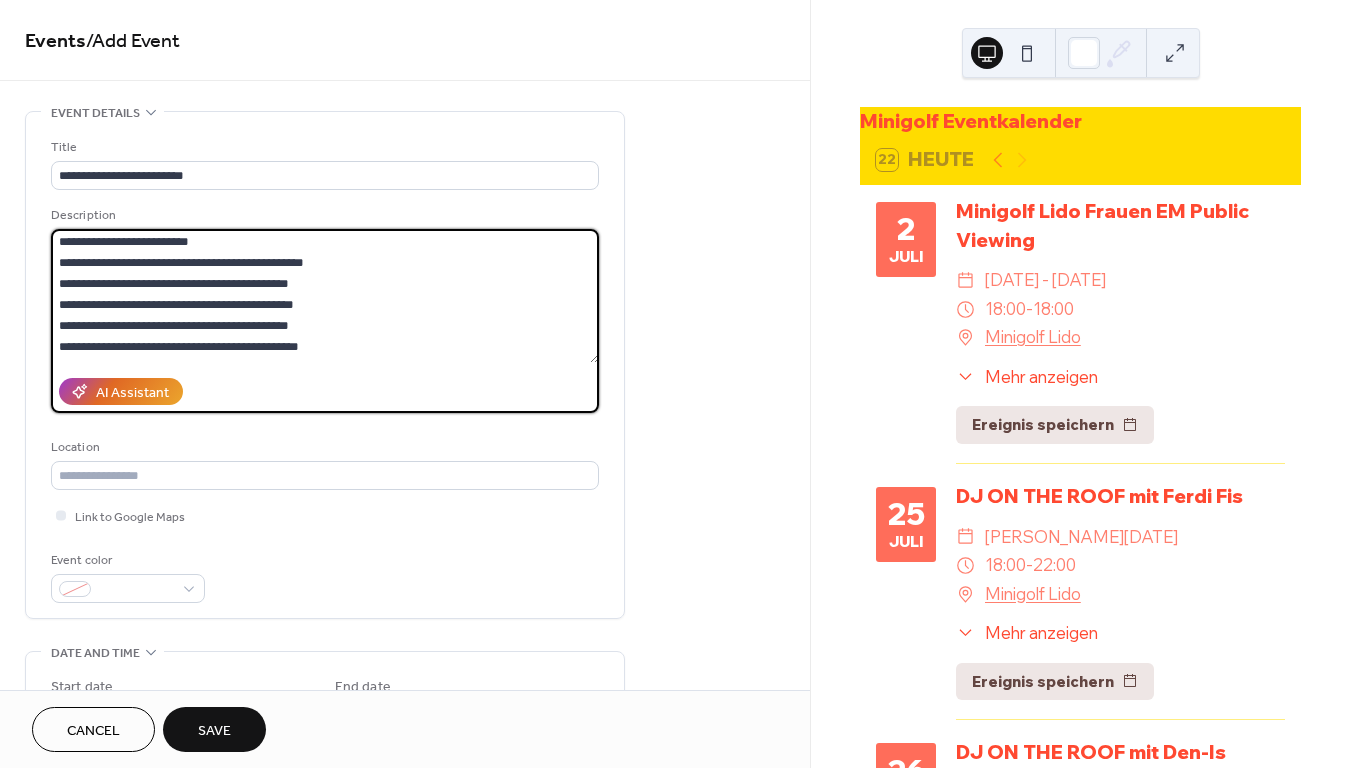 scroll, scrollTop: 0, scrollLeft: 0, axis: both 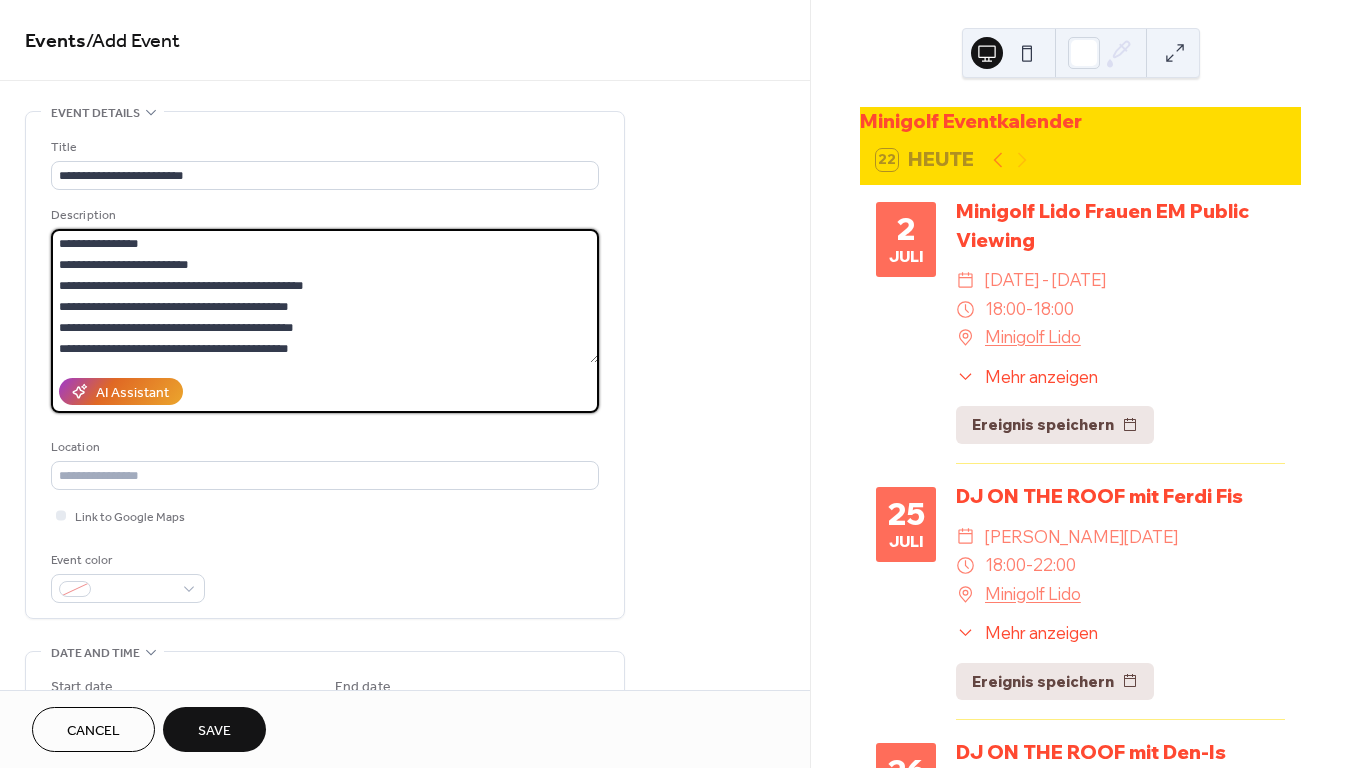 click on "**********" at bounding box center (325, 296) 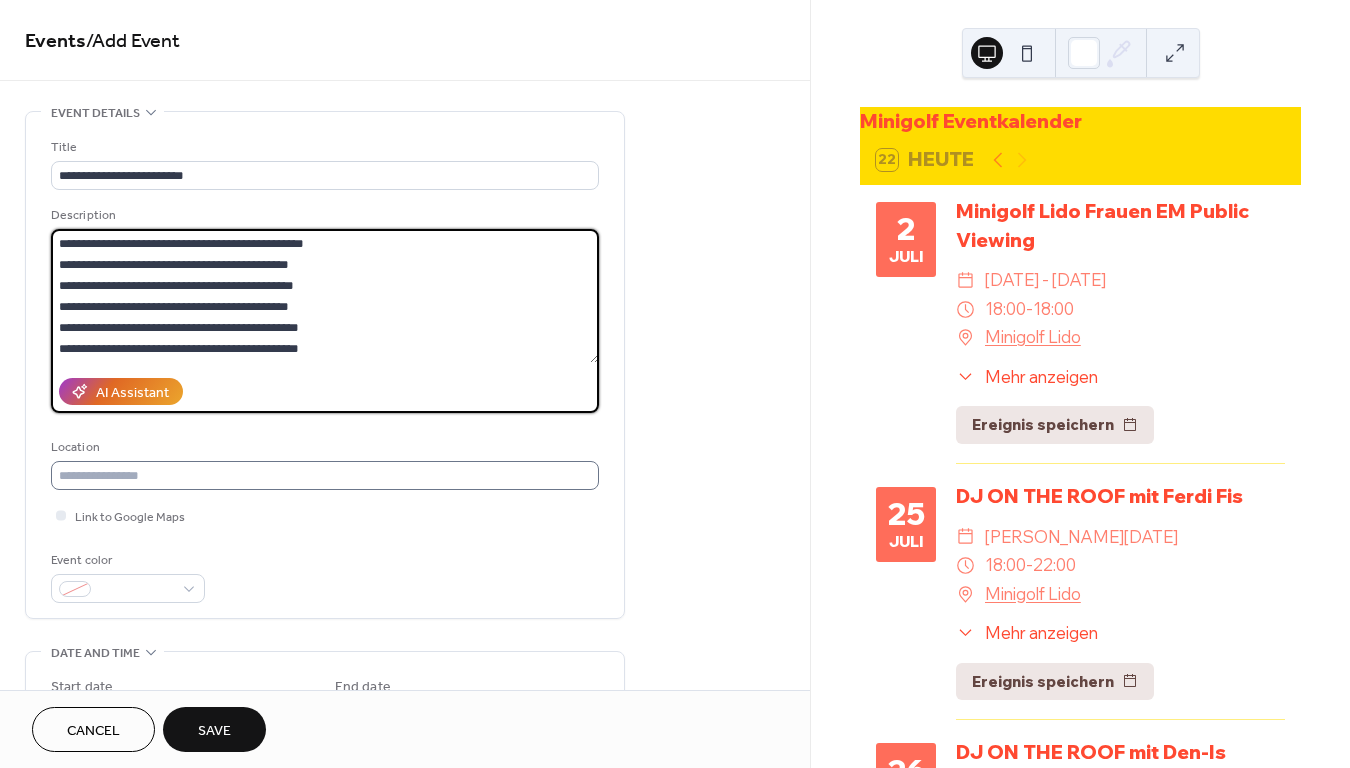 type on "**********" 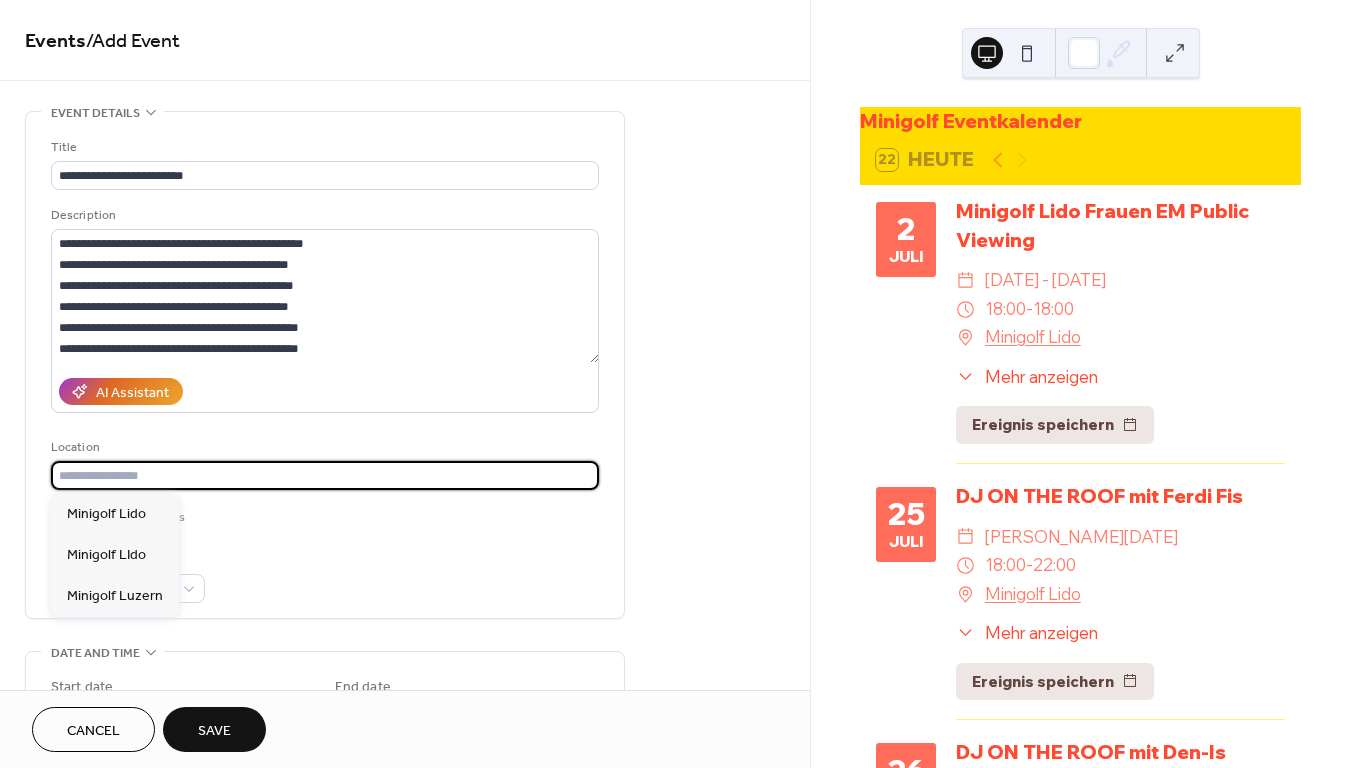 click at bounding box center (325, 475) 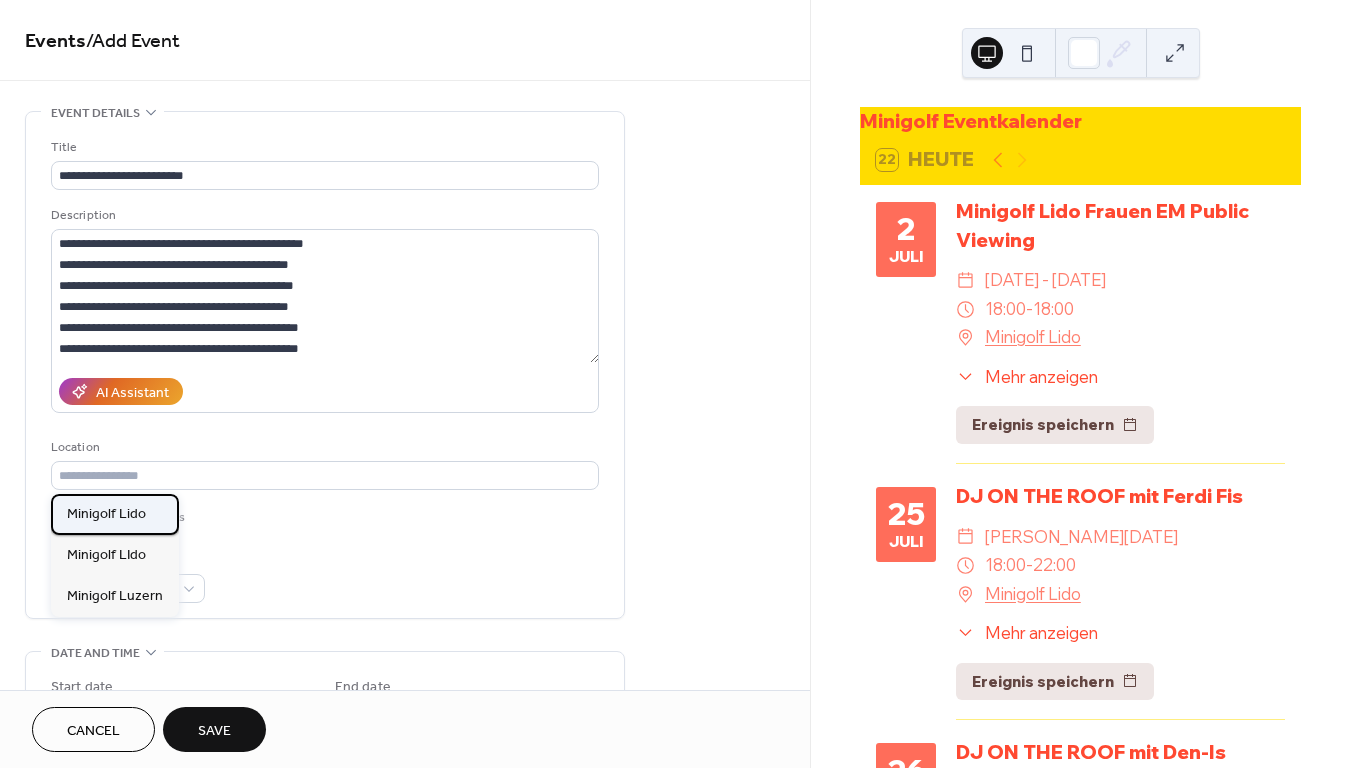click on "Minigolf Lido" at bounding box center (106, 514) 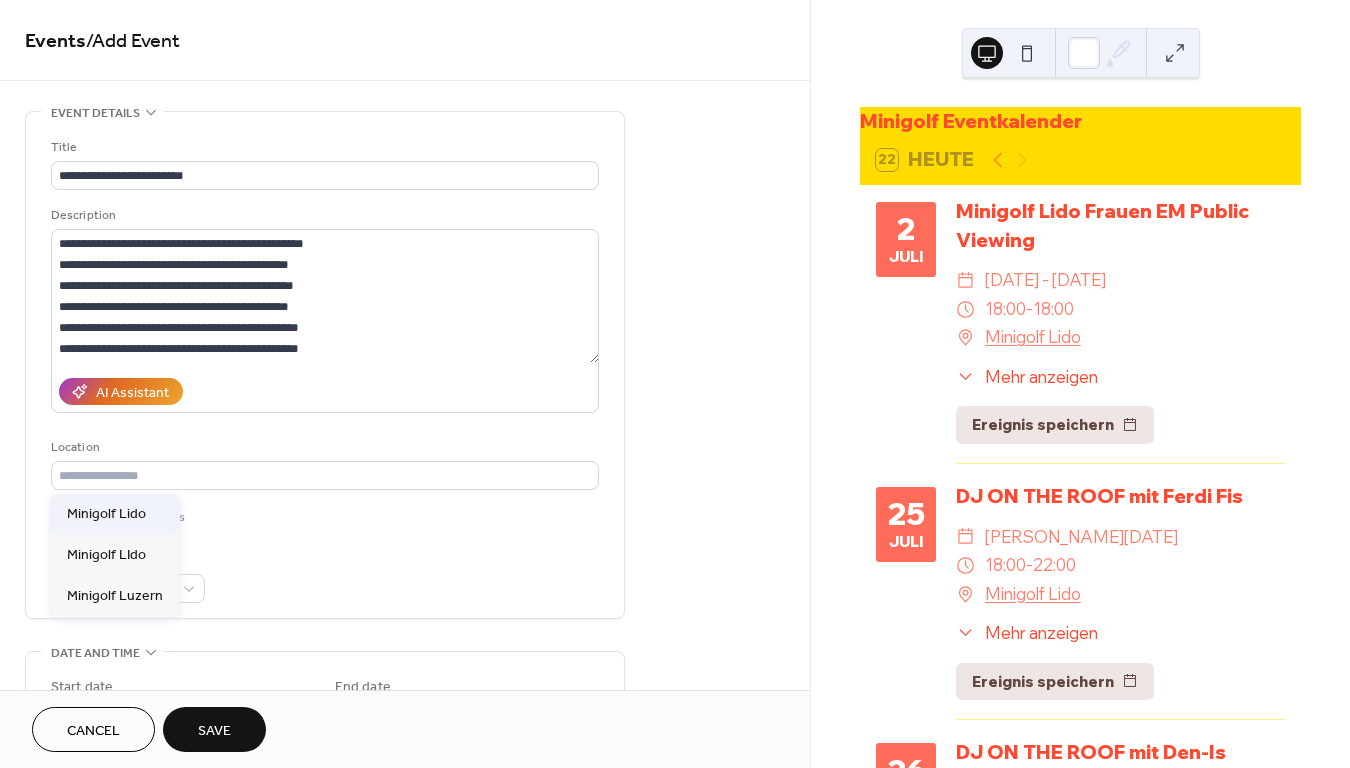 type on "**********" 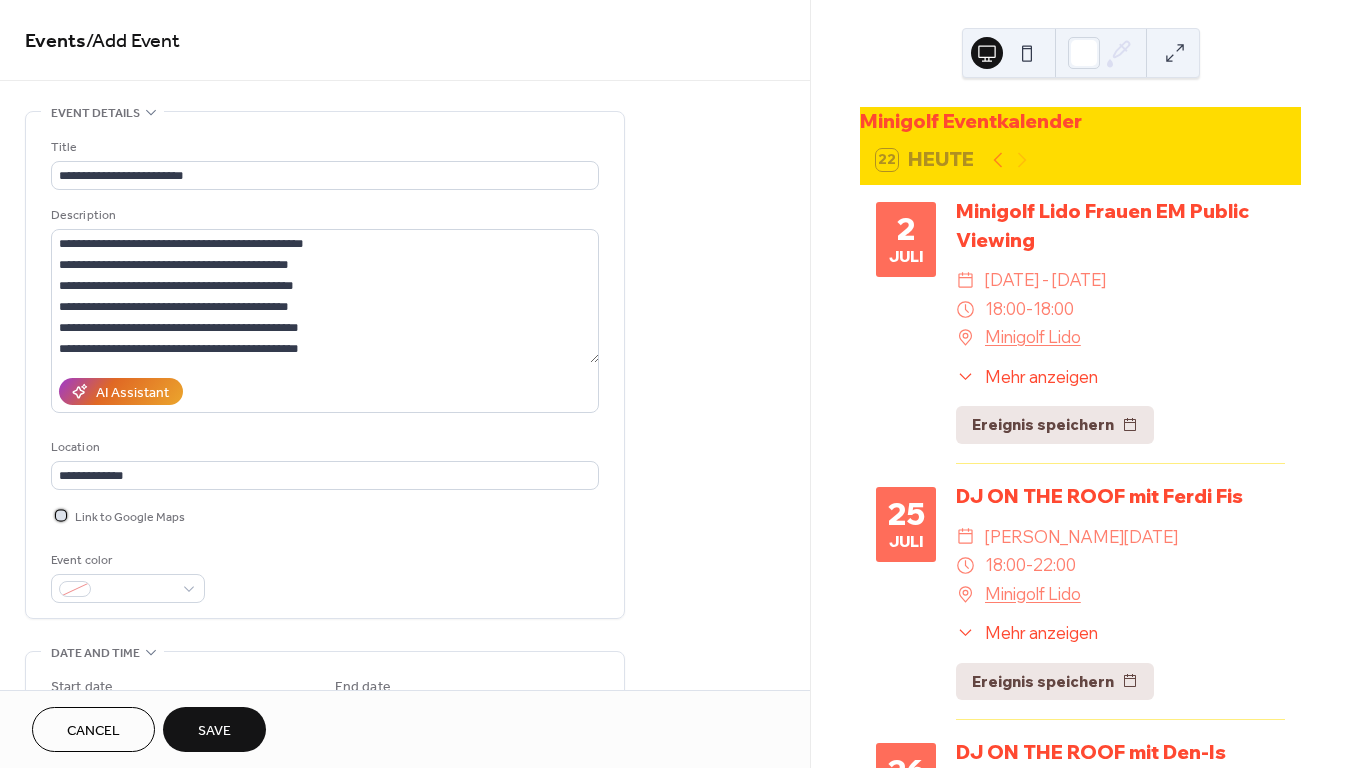 click at bounding box center (61, 515) 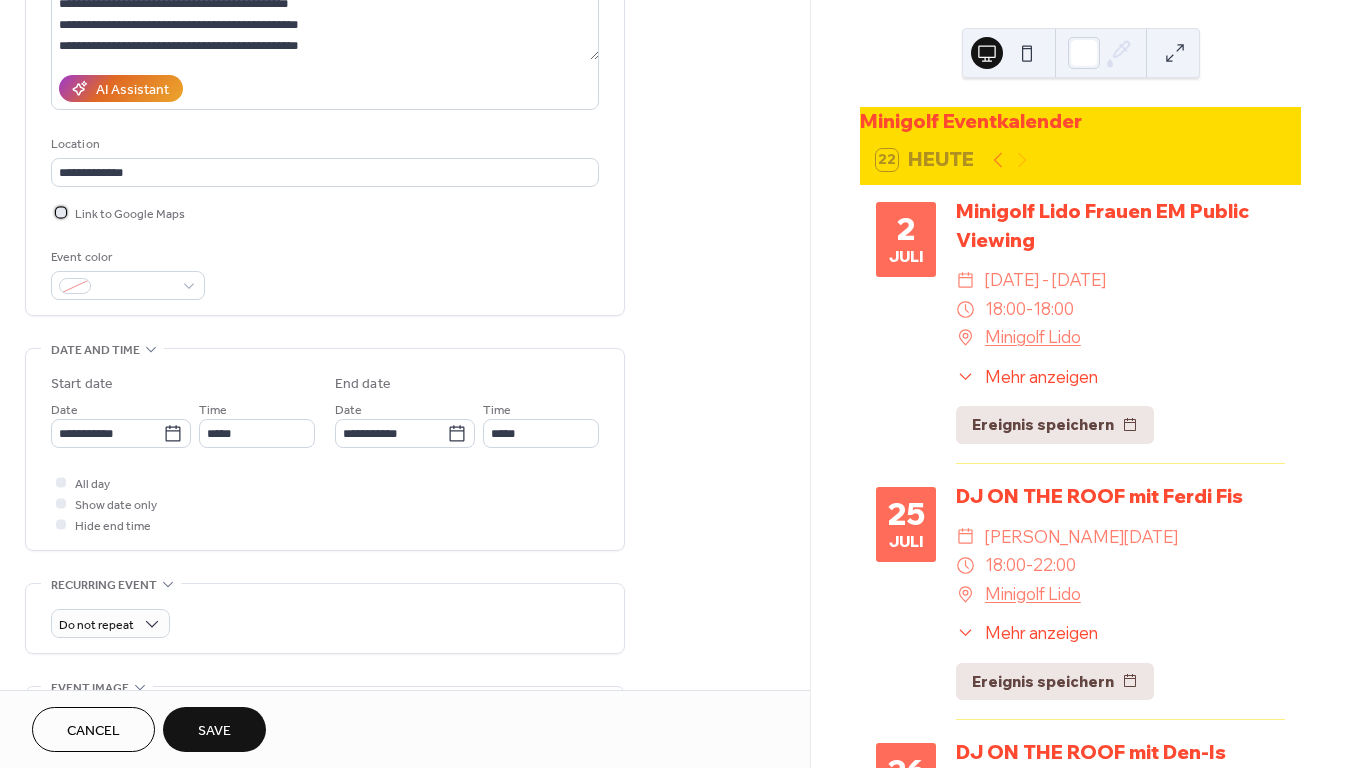 scroll, scrollTop: 304, scrollLeft: 0, axis: vertical 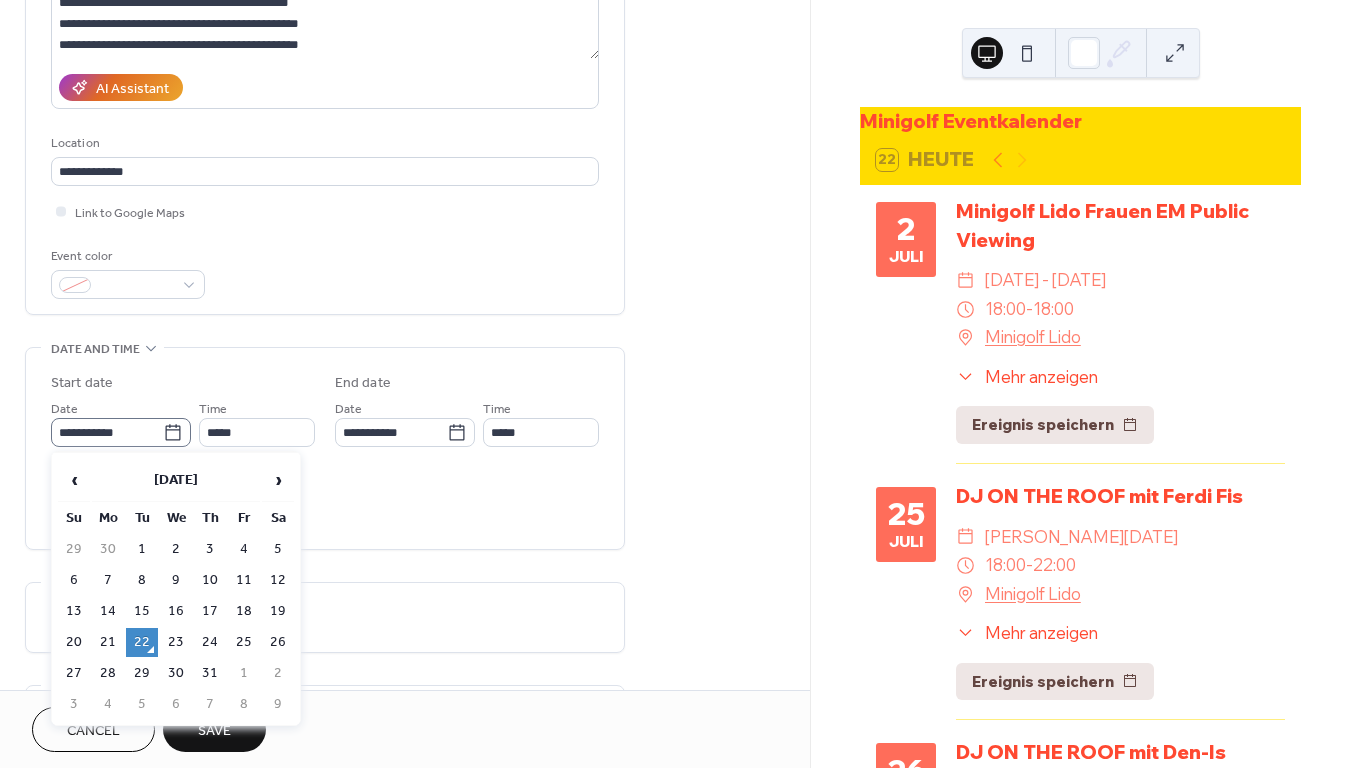 click 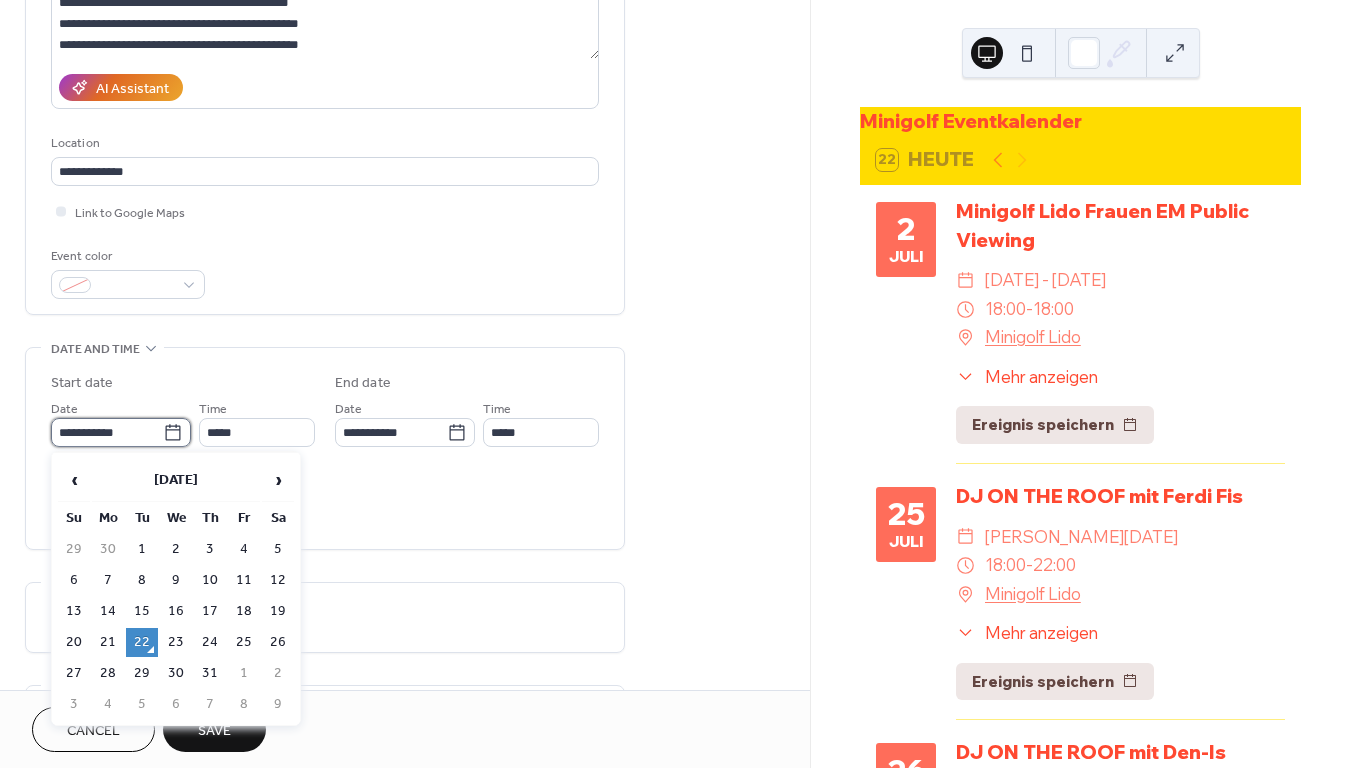 click on "**********" at bounding box center [107, 432] 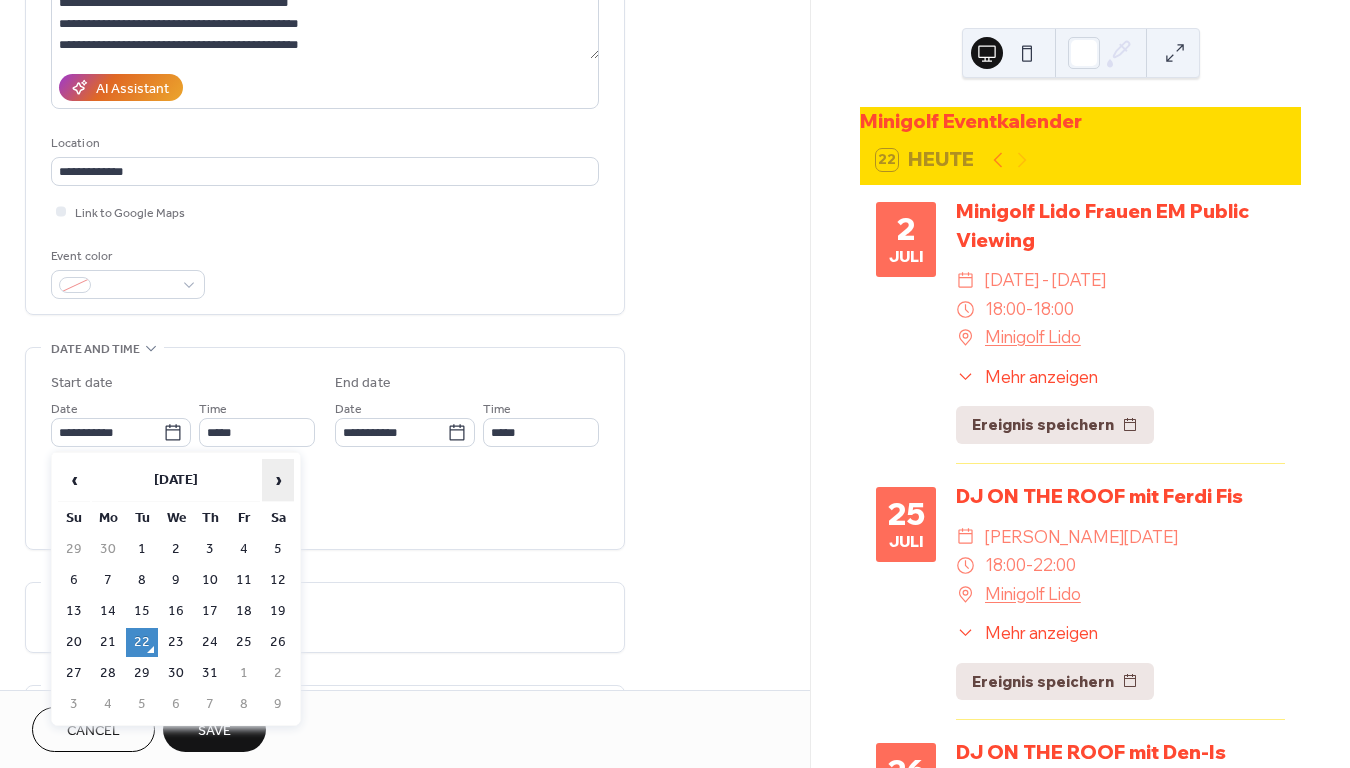 click on "›" at bounding box center (278, 480) 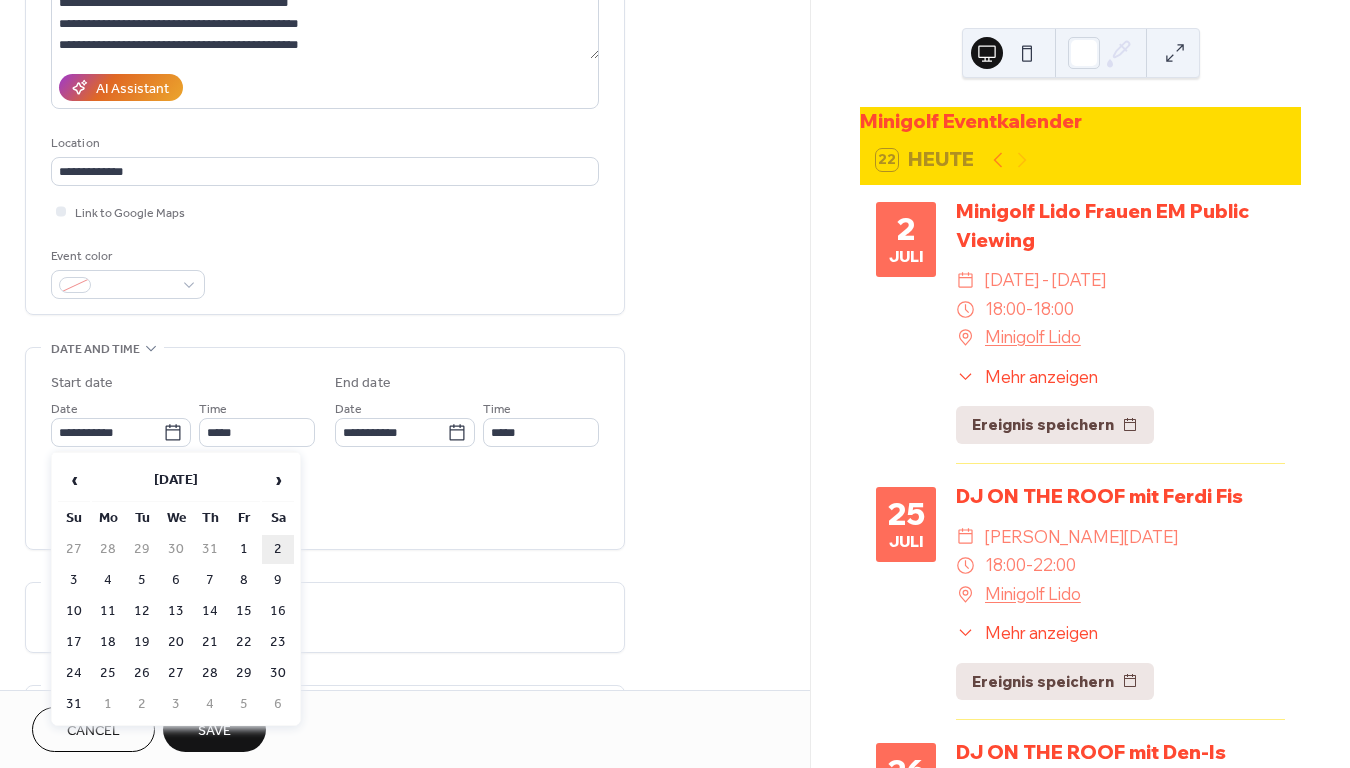 click on "2" at bounding box center [278, 549] 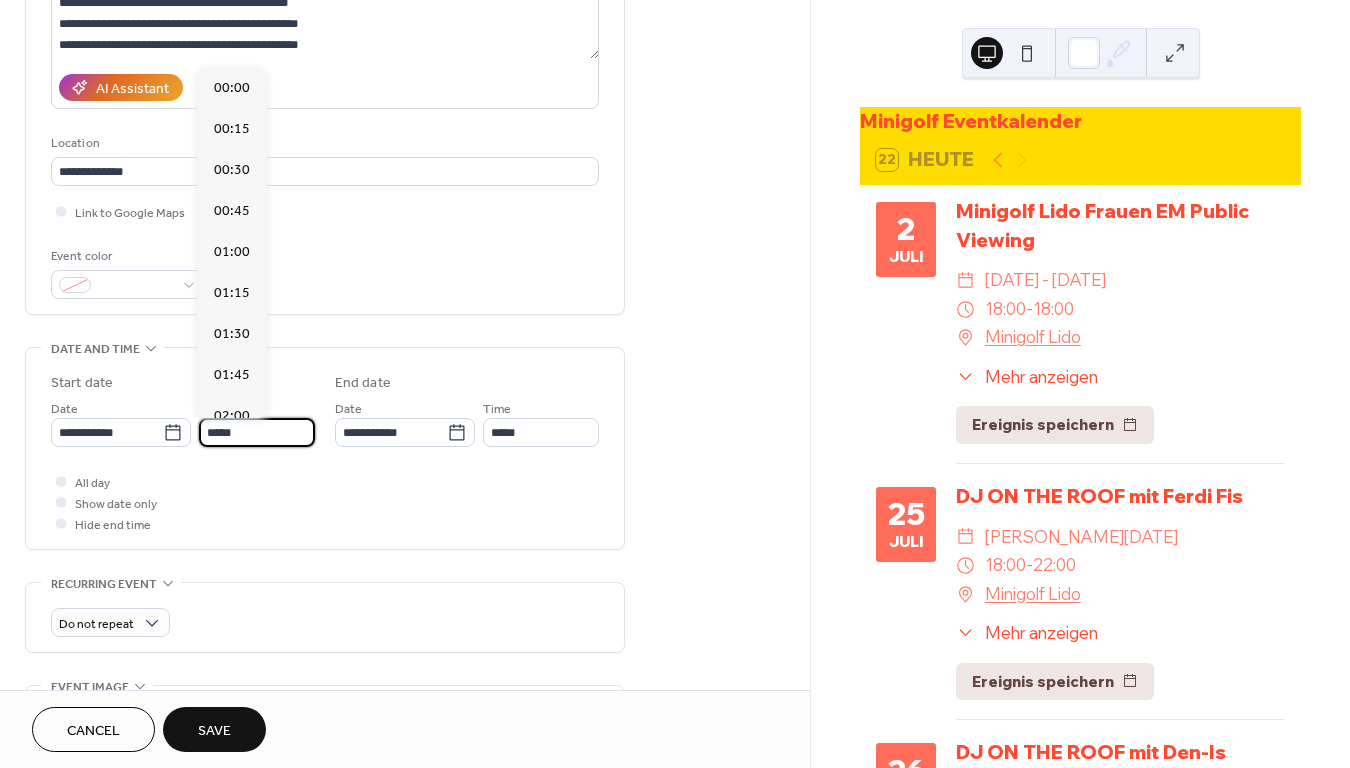 scroll, scrollTop: 1944, scrollLeft: 0, axis: vertical 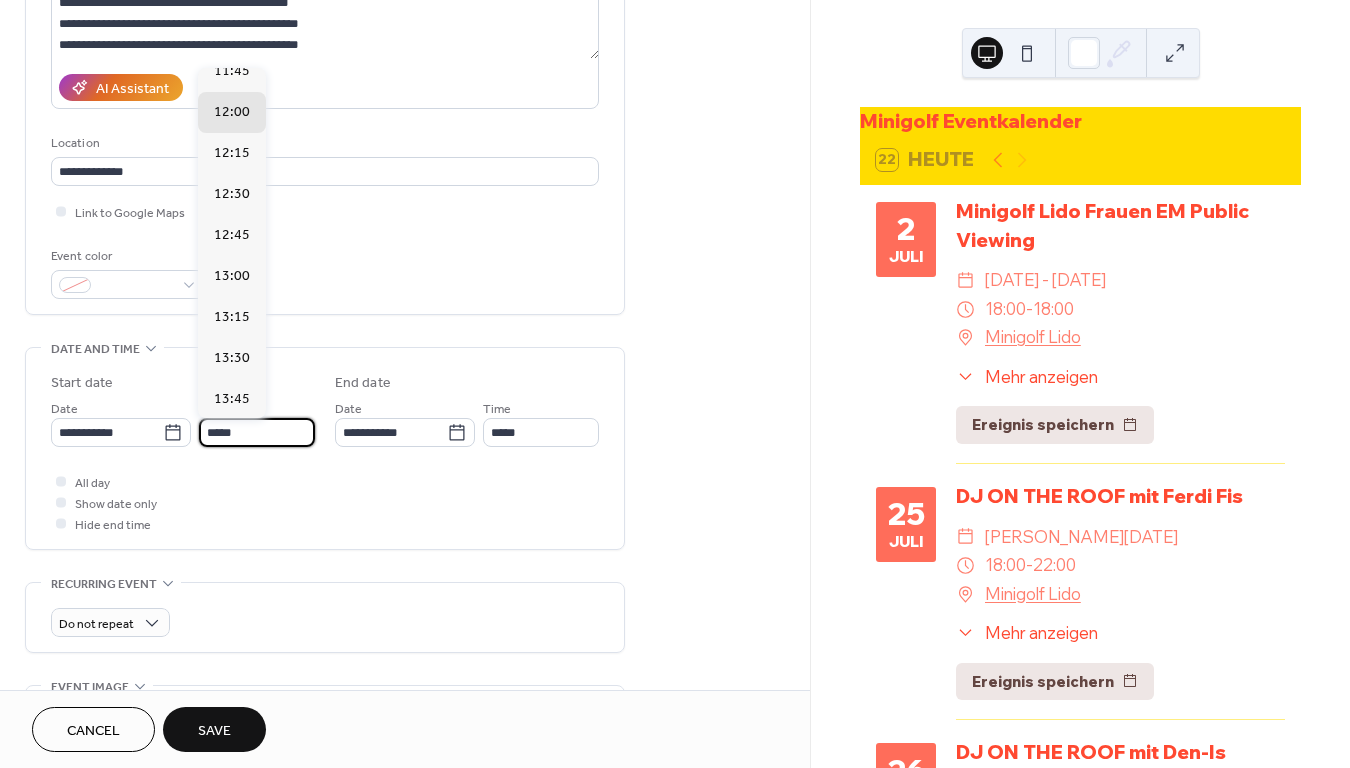 click on "*****" at bounding box center [257, 432] 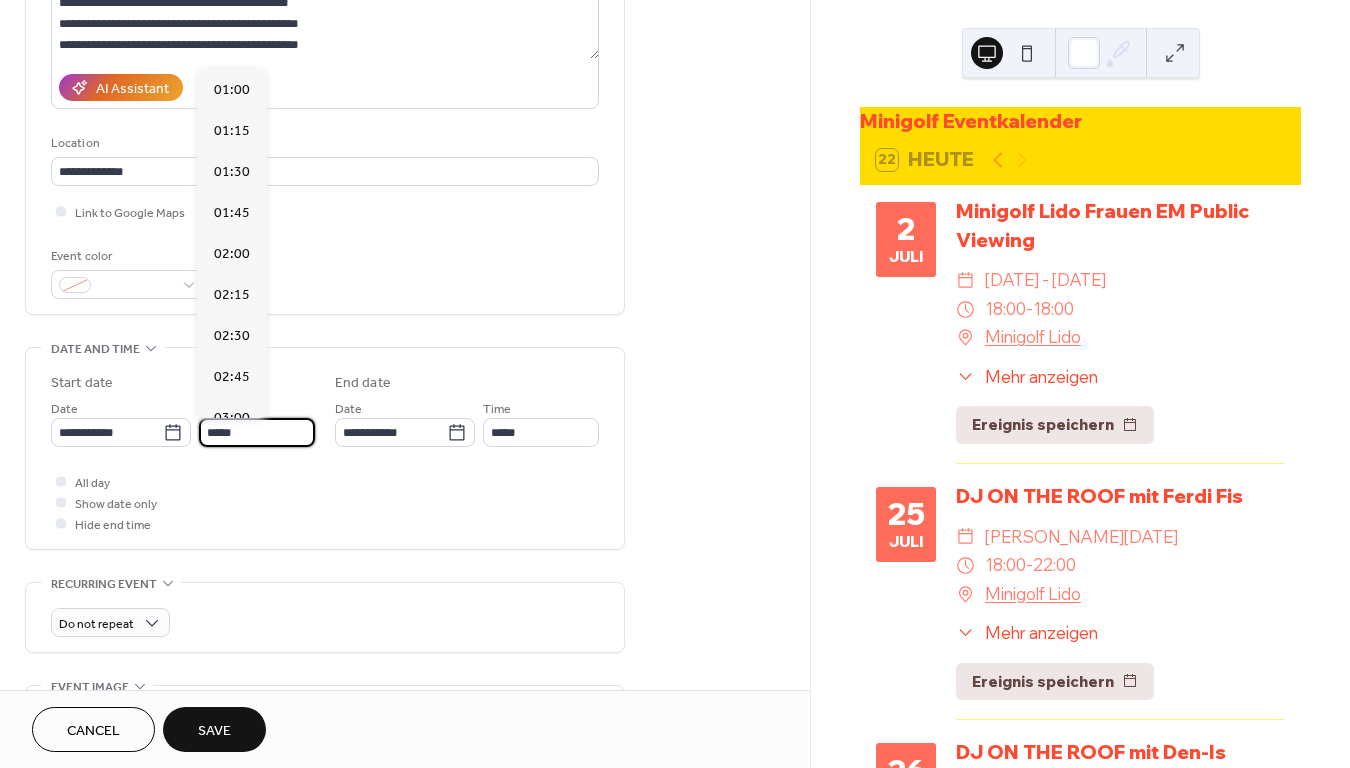 scroll, scrollTop: 2916, scrollLeft: 0, axis: vertical 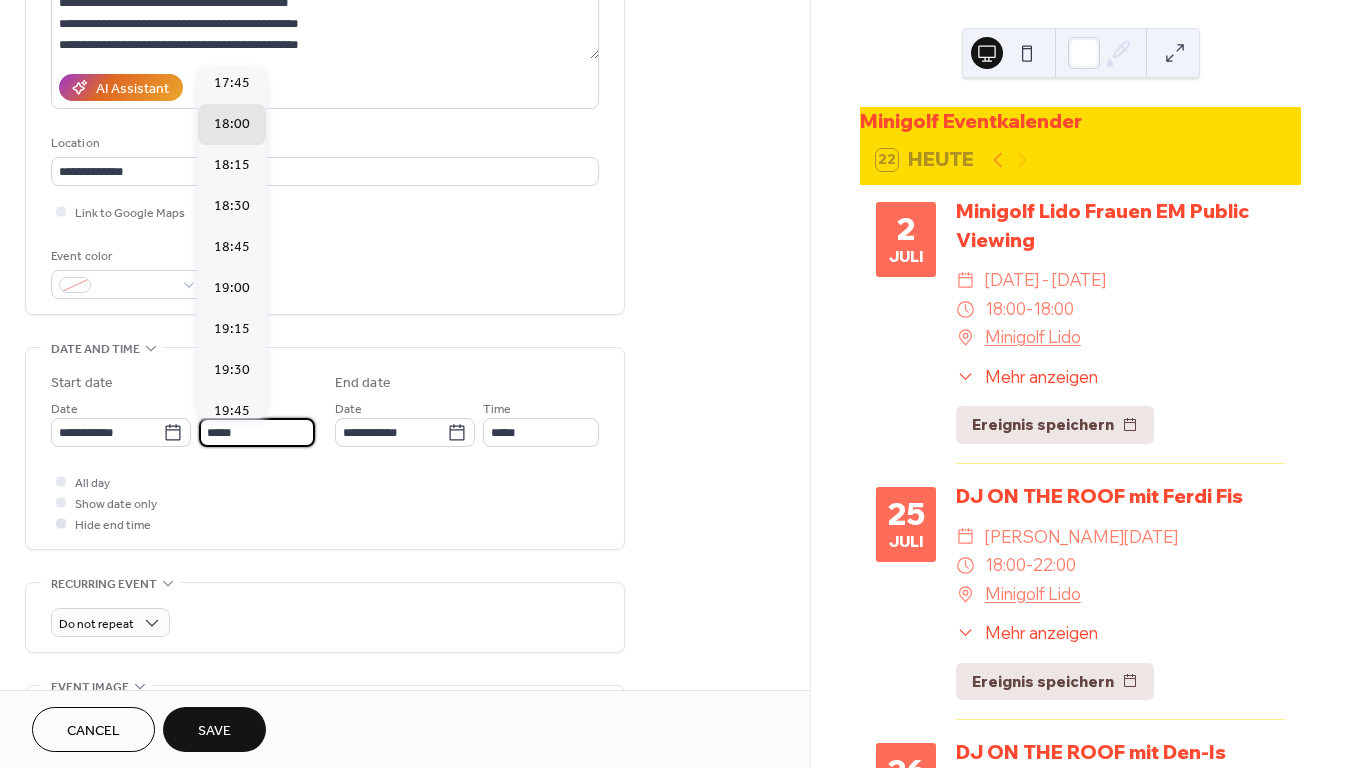 type on "*****" 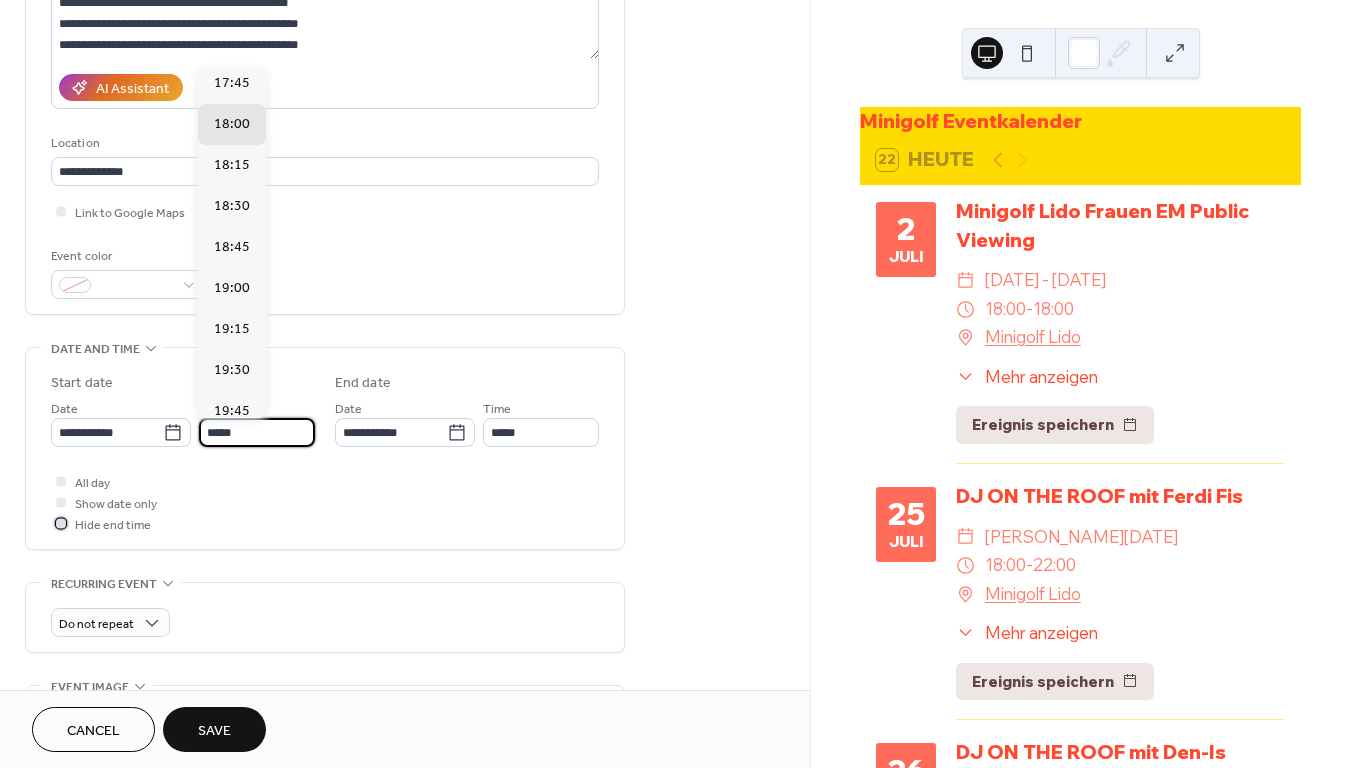 type on "*****" 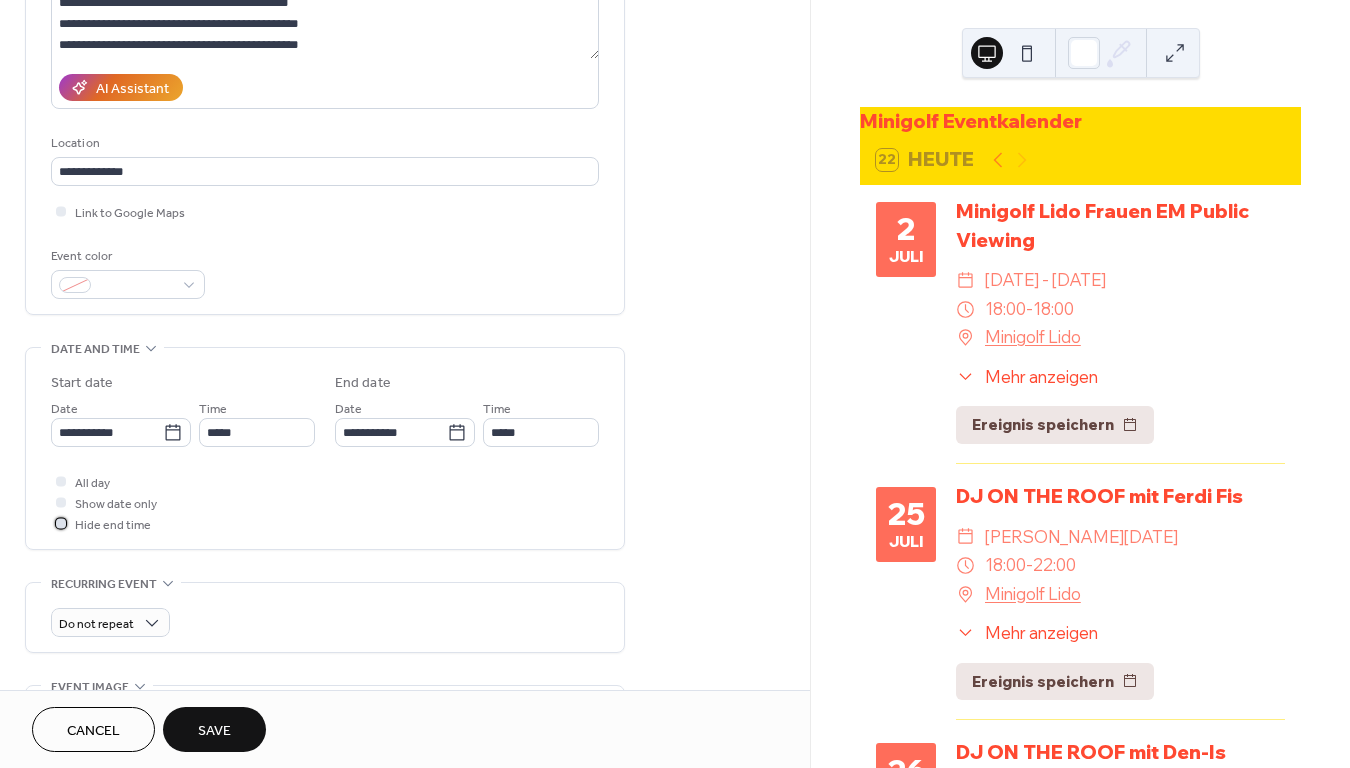 click on "Hide end time" at bounding box center [113, 525] 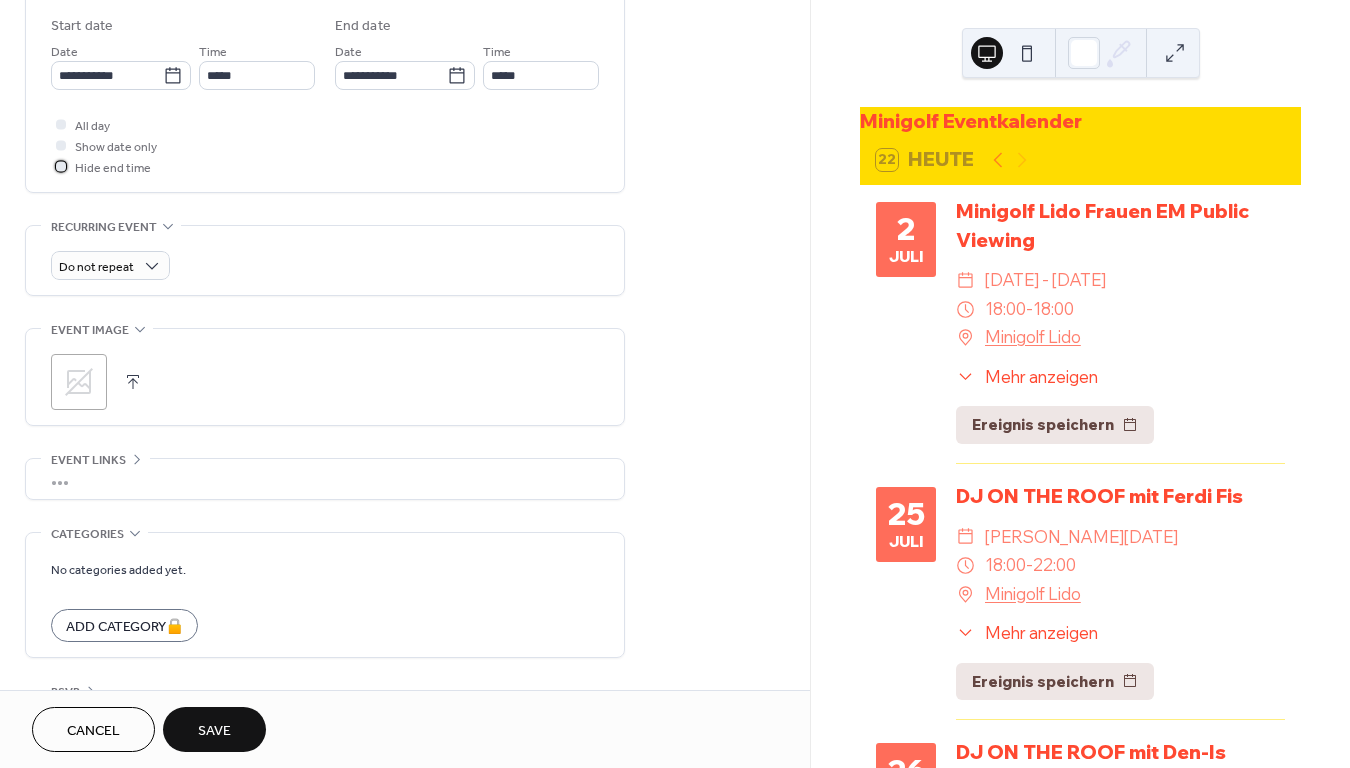 scroll, scrollTop: 674, scrollLeft: 0, axis: vertical 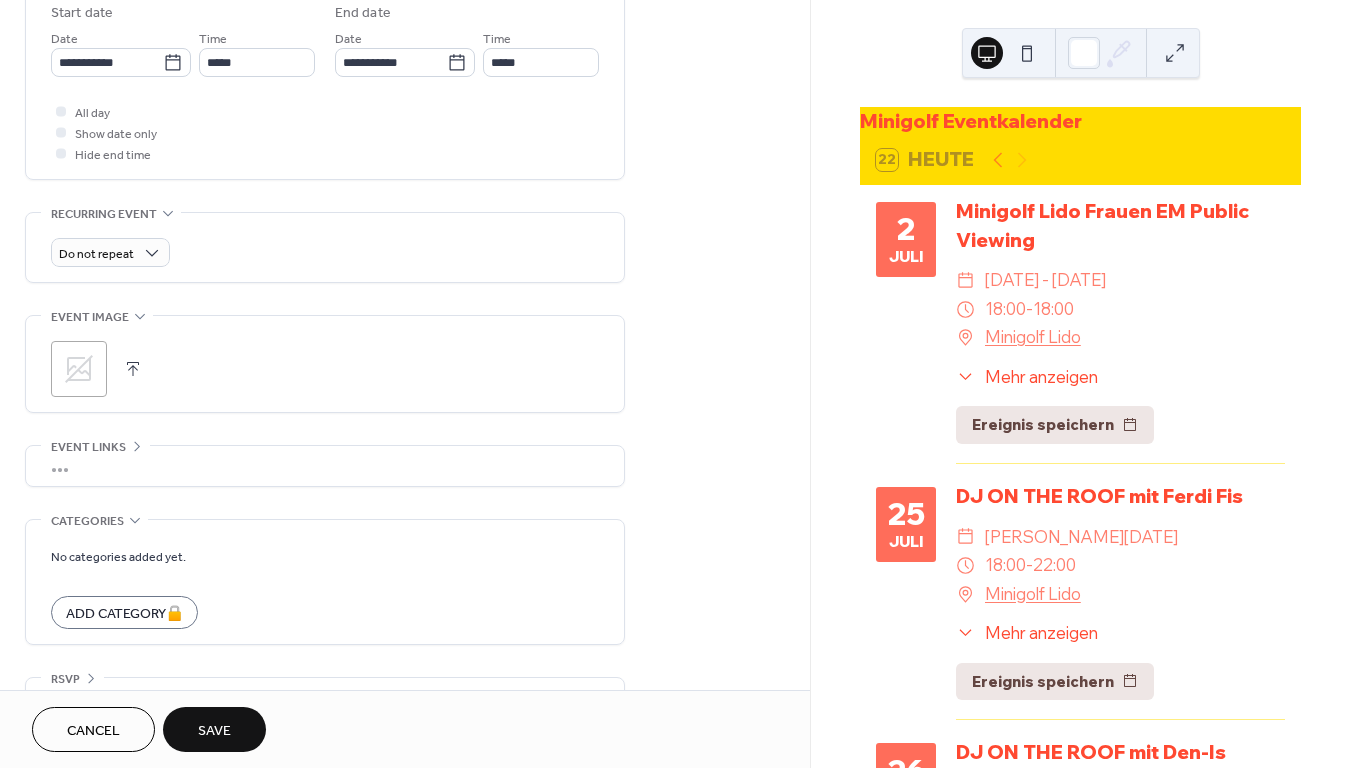 click 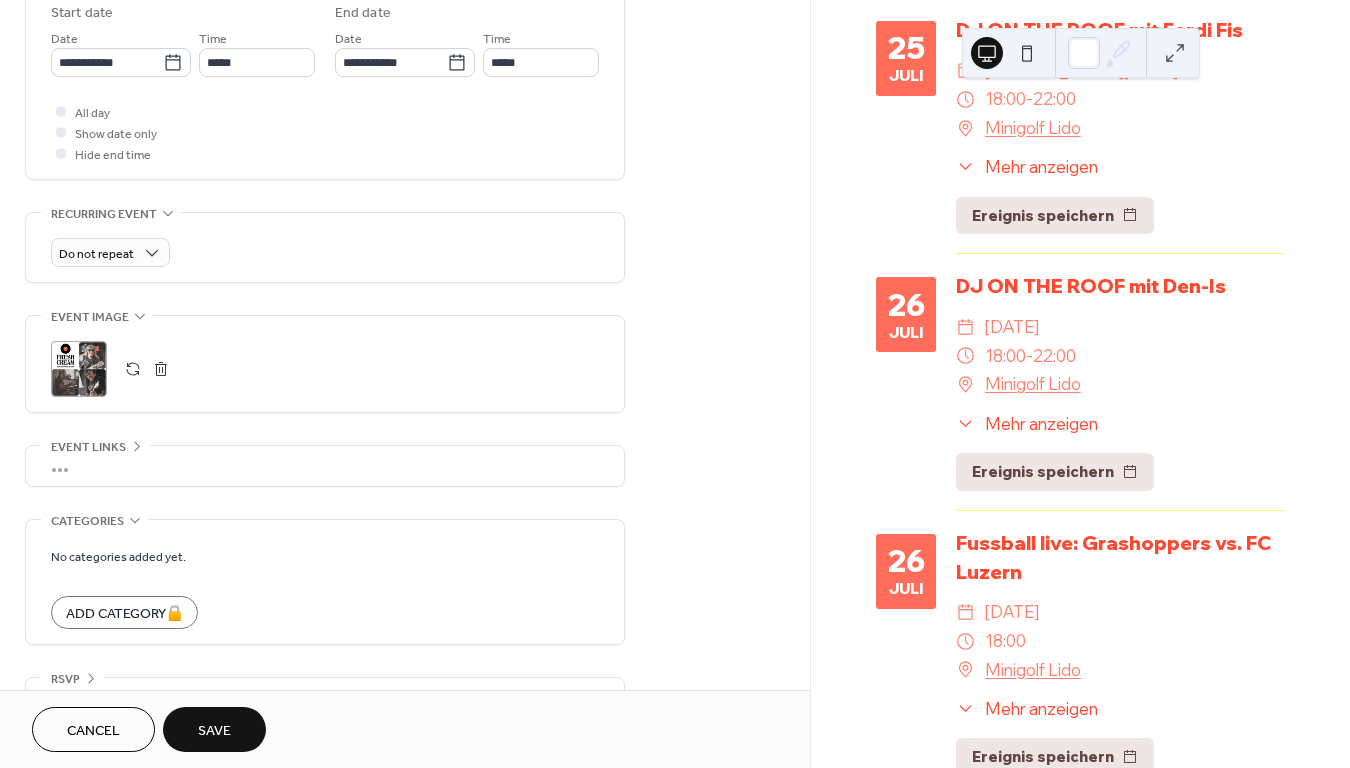 scroll, scrollTop: 489, scrollLeft: 0, axis: vertical 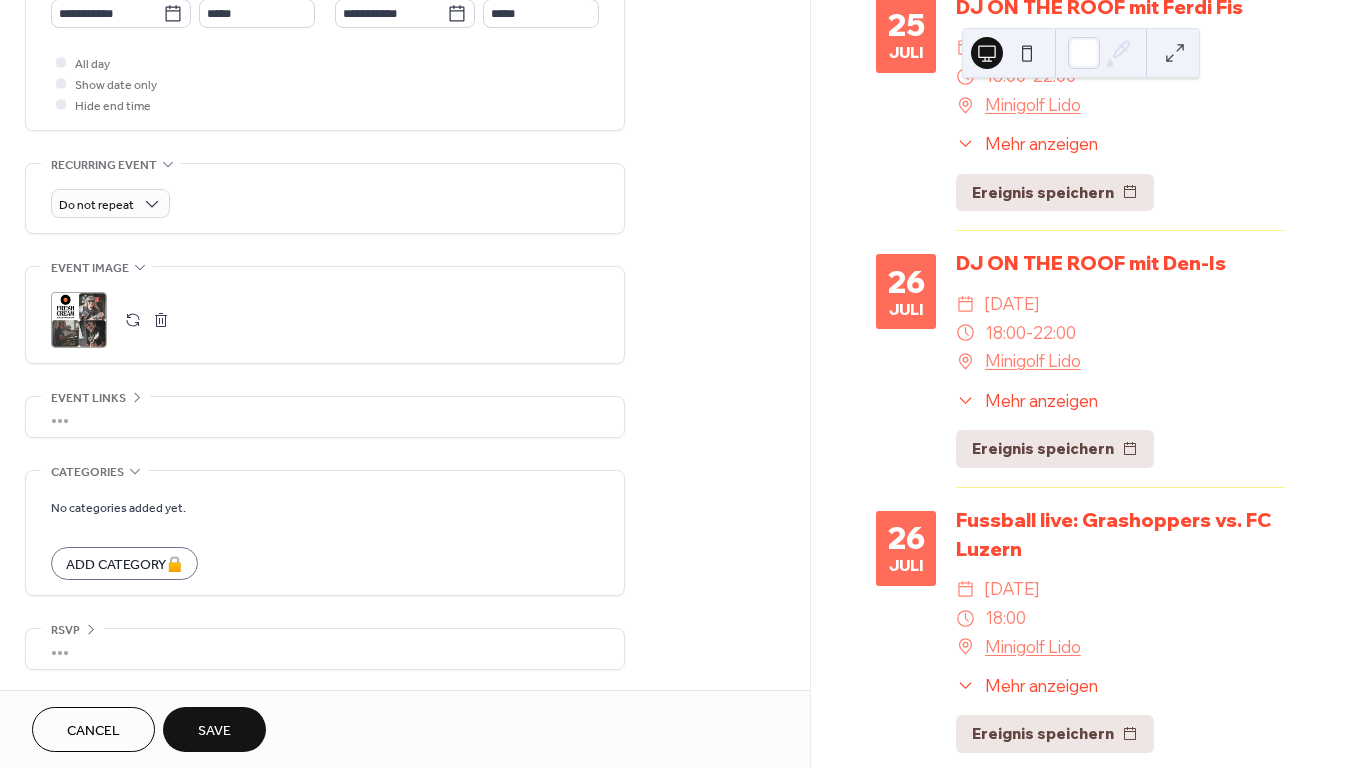 click on "Save" at bounding box center [214, 729] 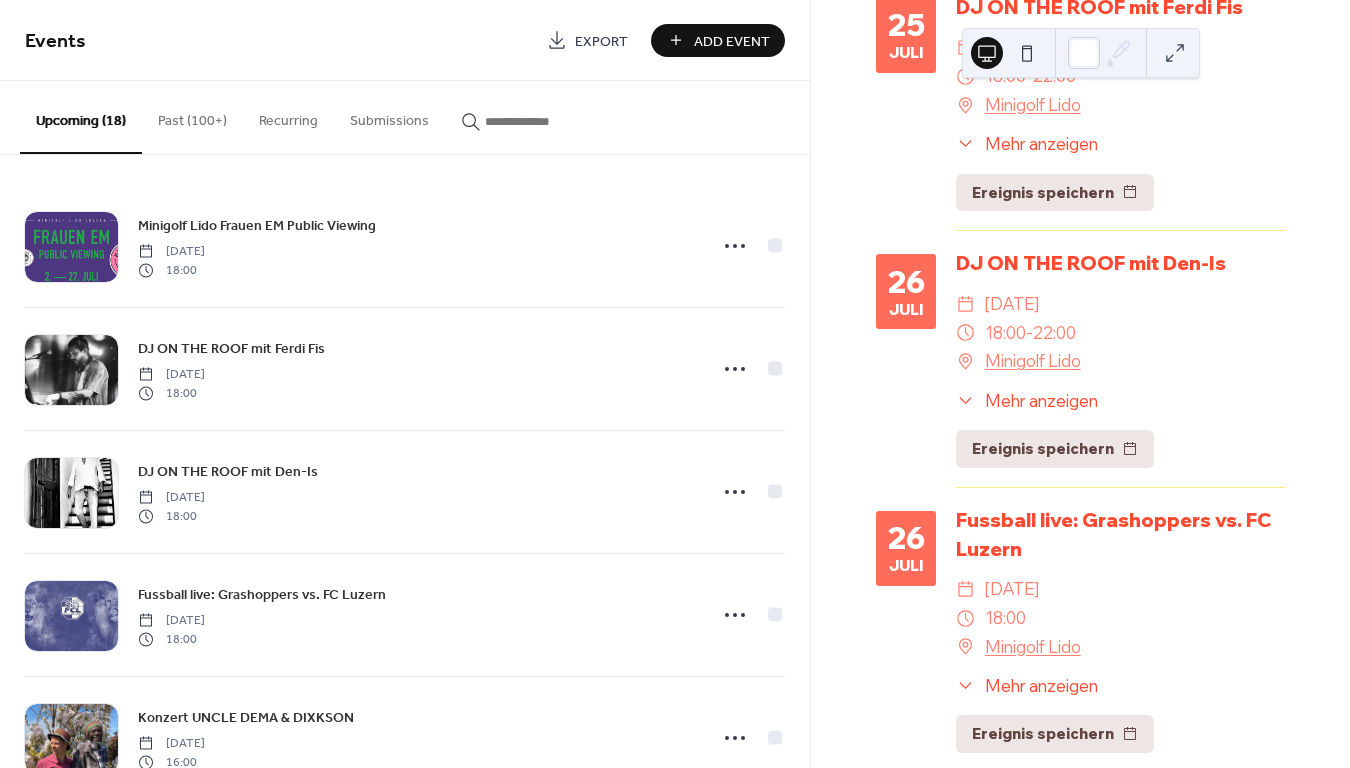 click on "Add Event" at bounding box center [732, 41] 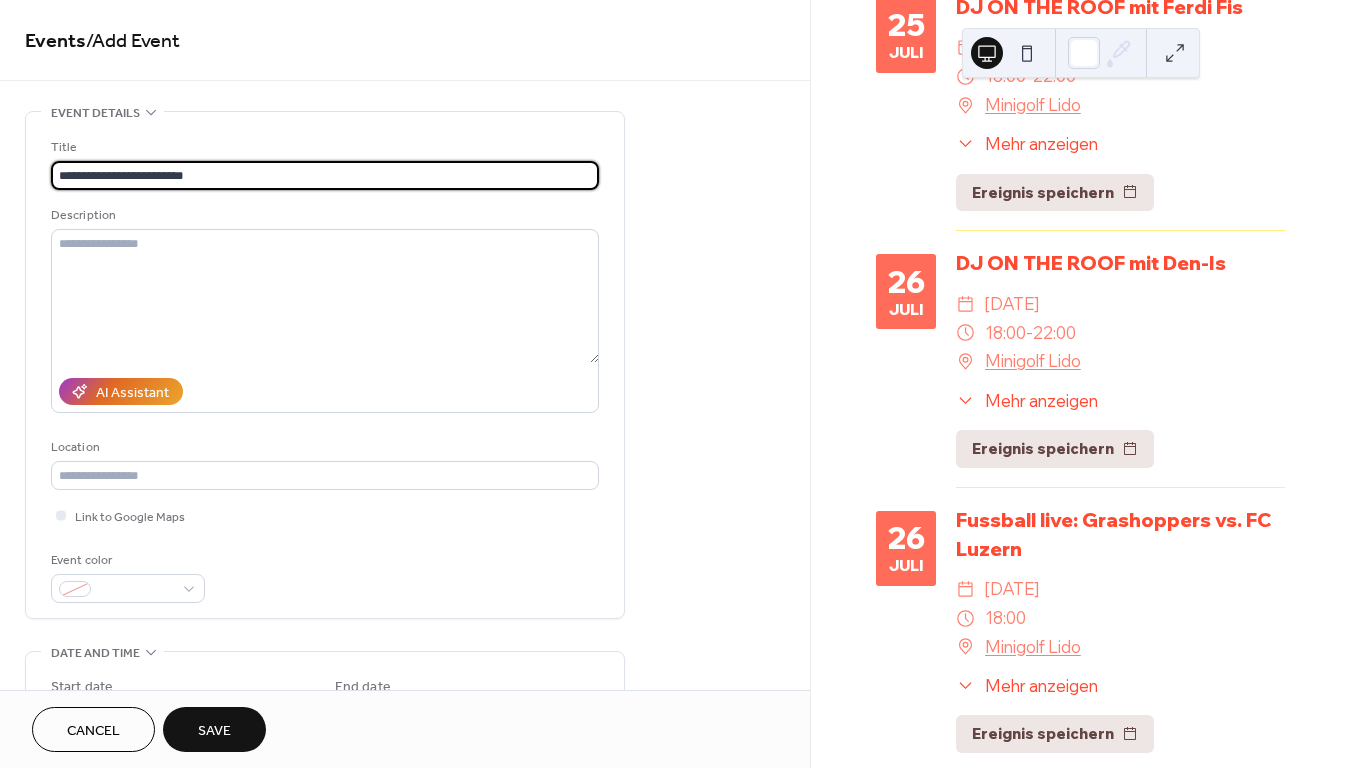 type on "**********" 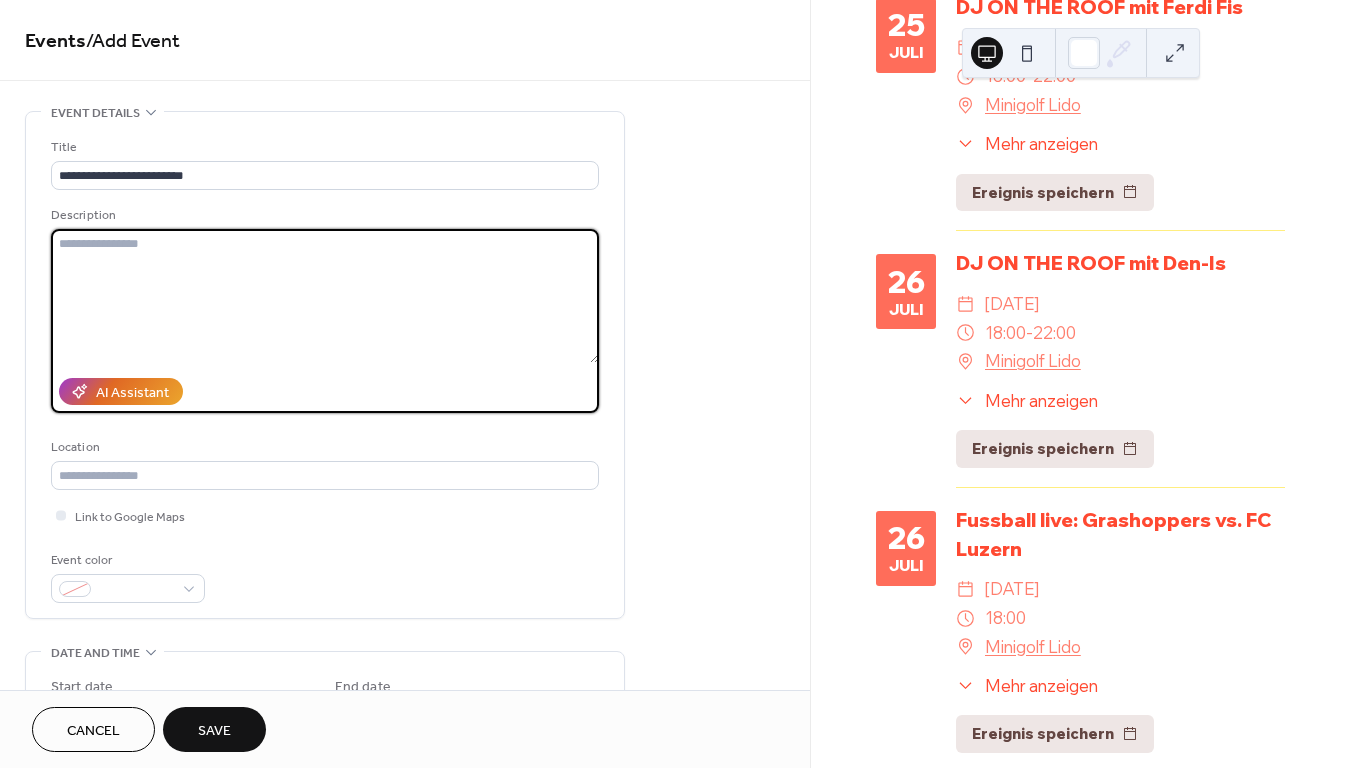 click at bounding box center (325, 296) 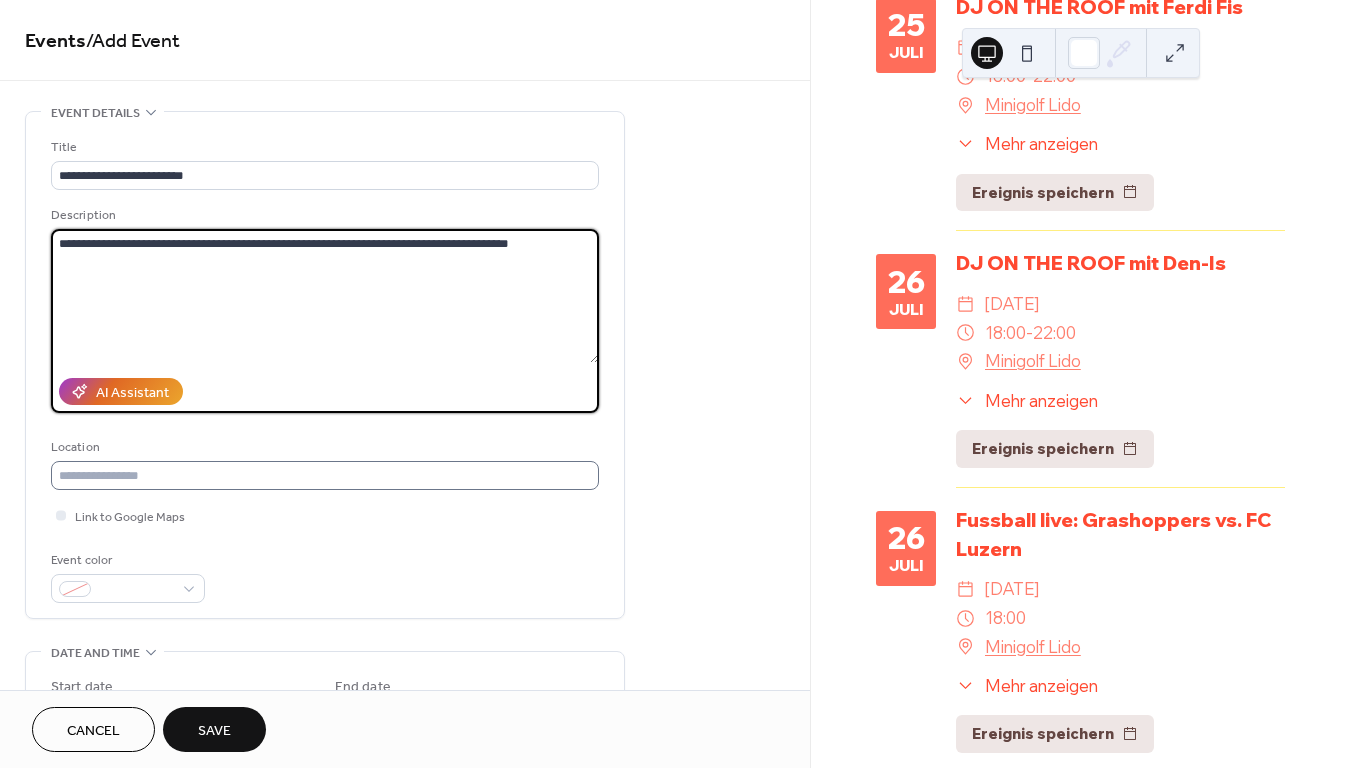 type on "**********" 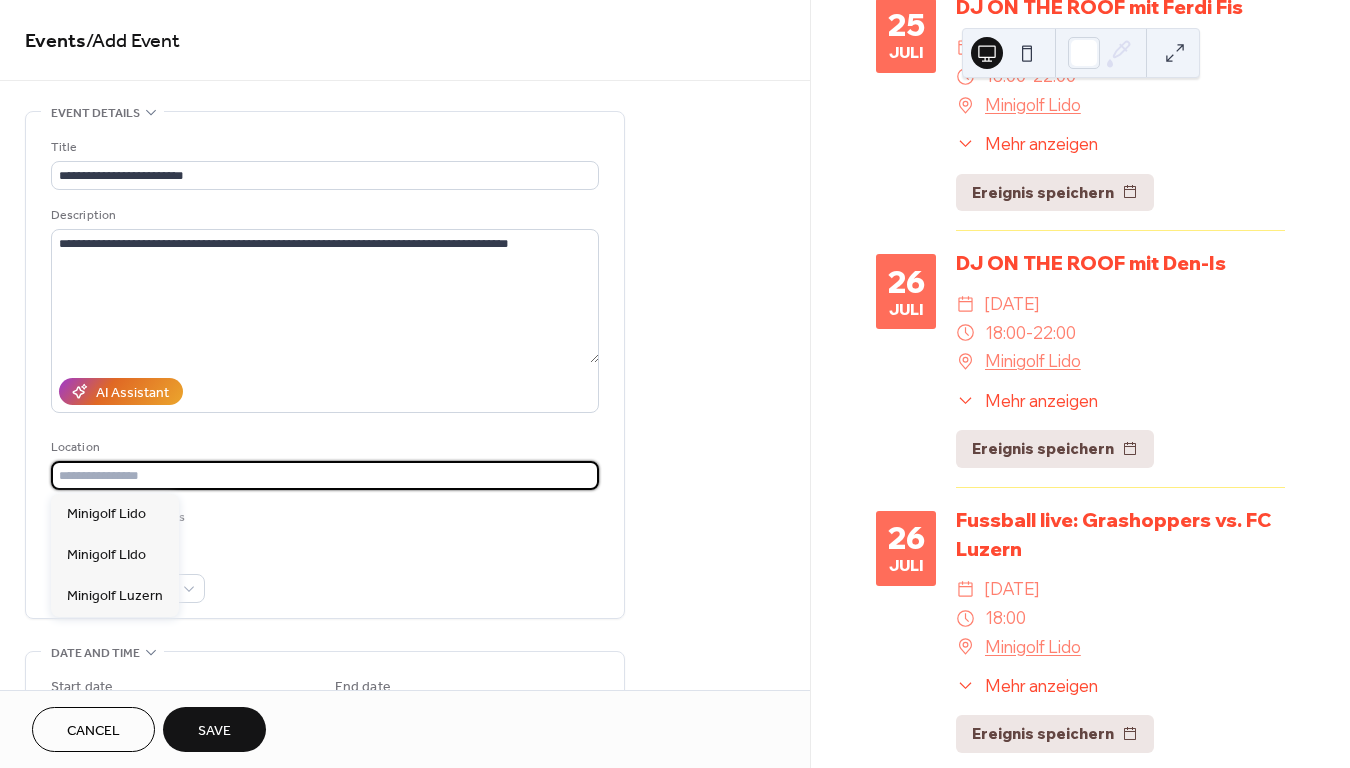 click at bounding box center (325, 475) 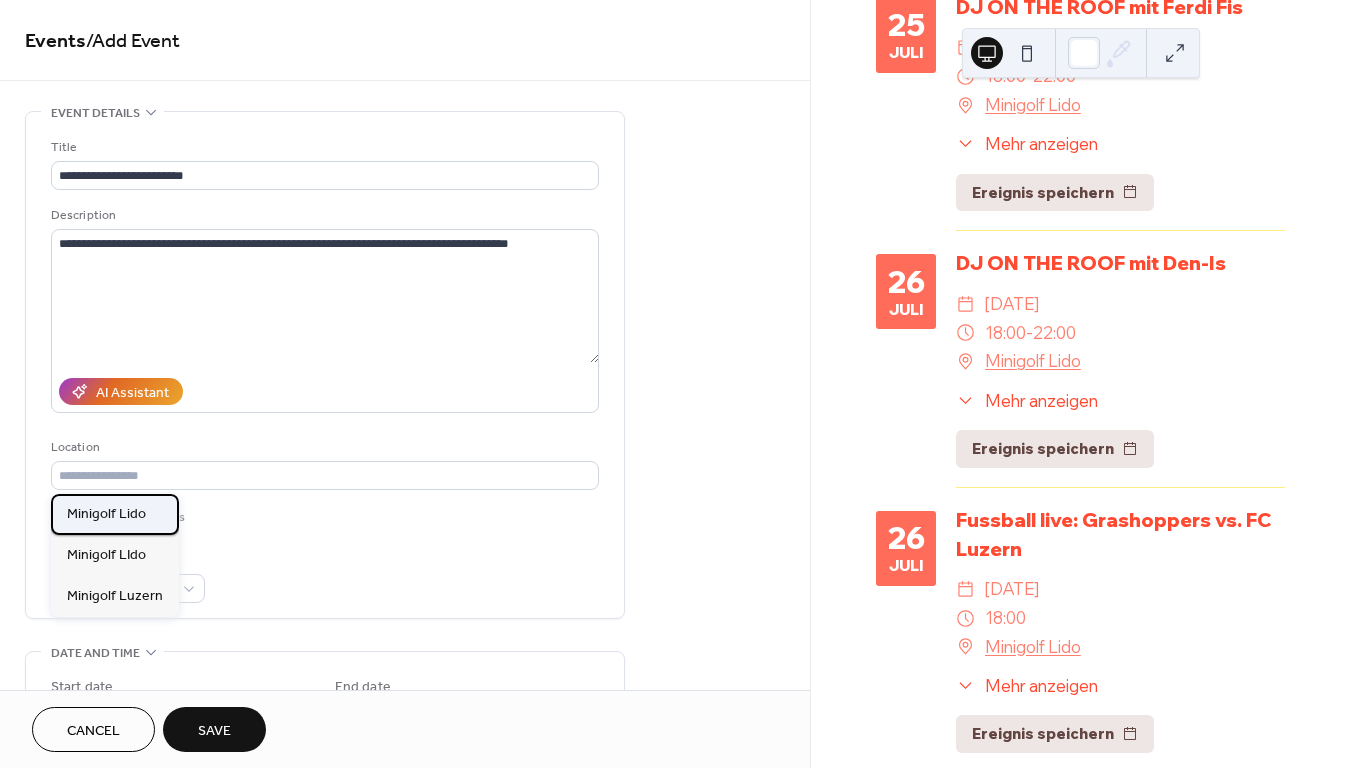 click on "Minigolf Lido" at bounding box center [115, 514] 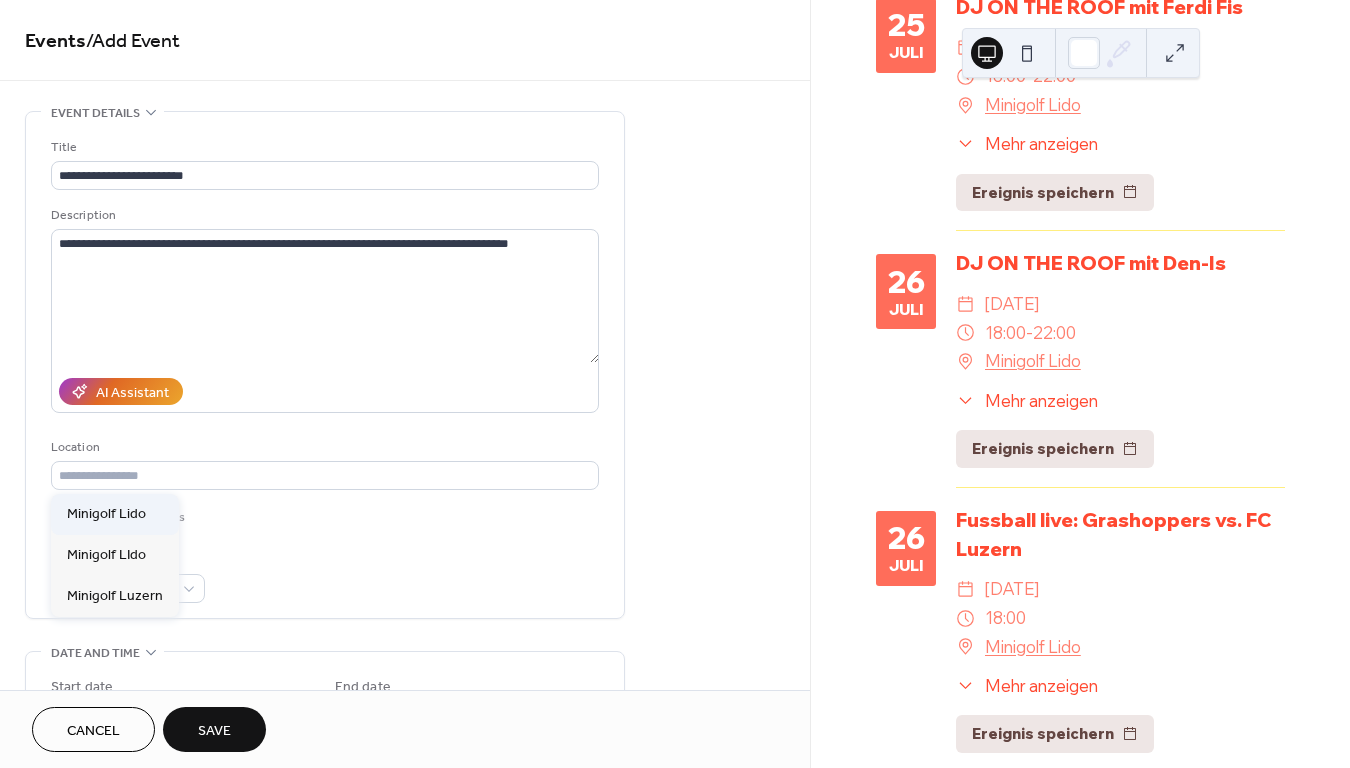 type on "**********" 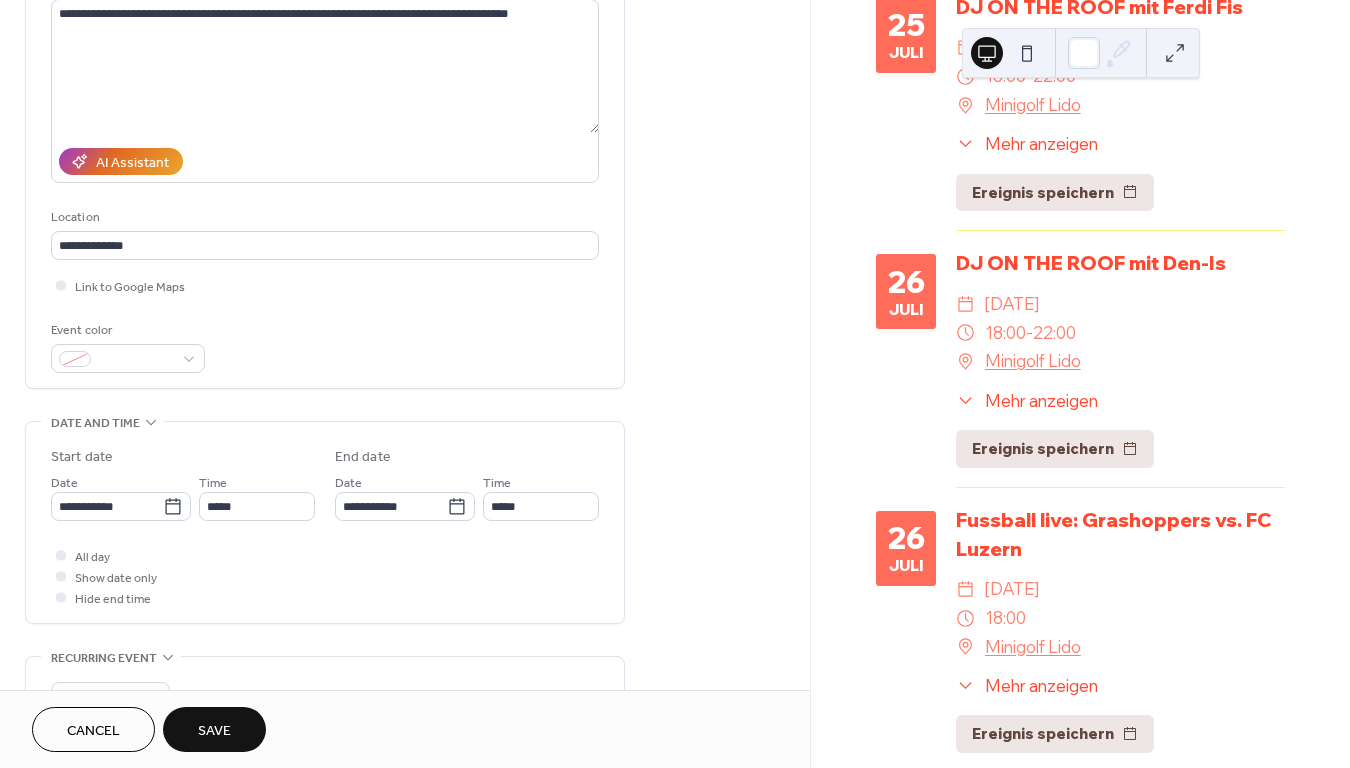 scroll, scrollTop: 231, scrollLeft: 0, axis: vertical 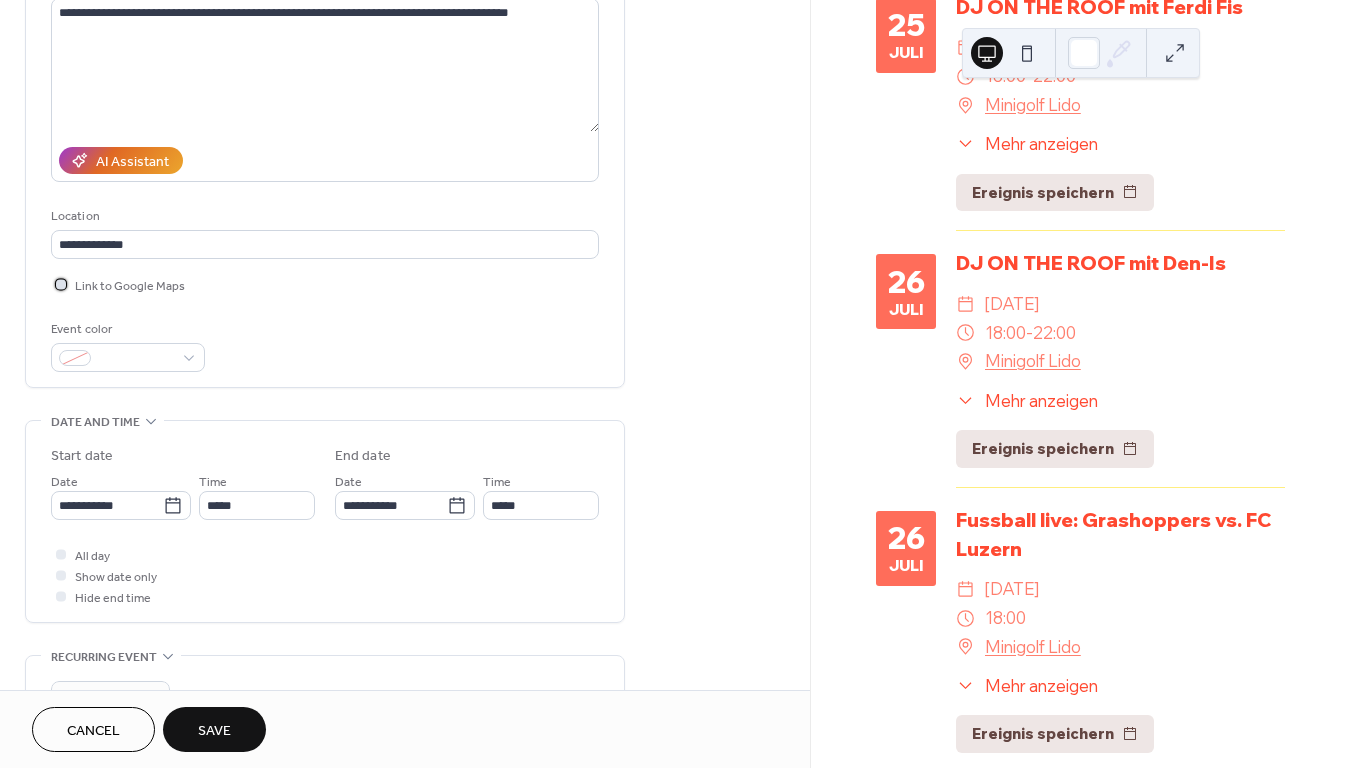 click at bounding box center [61, 284] 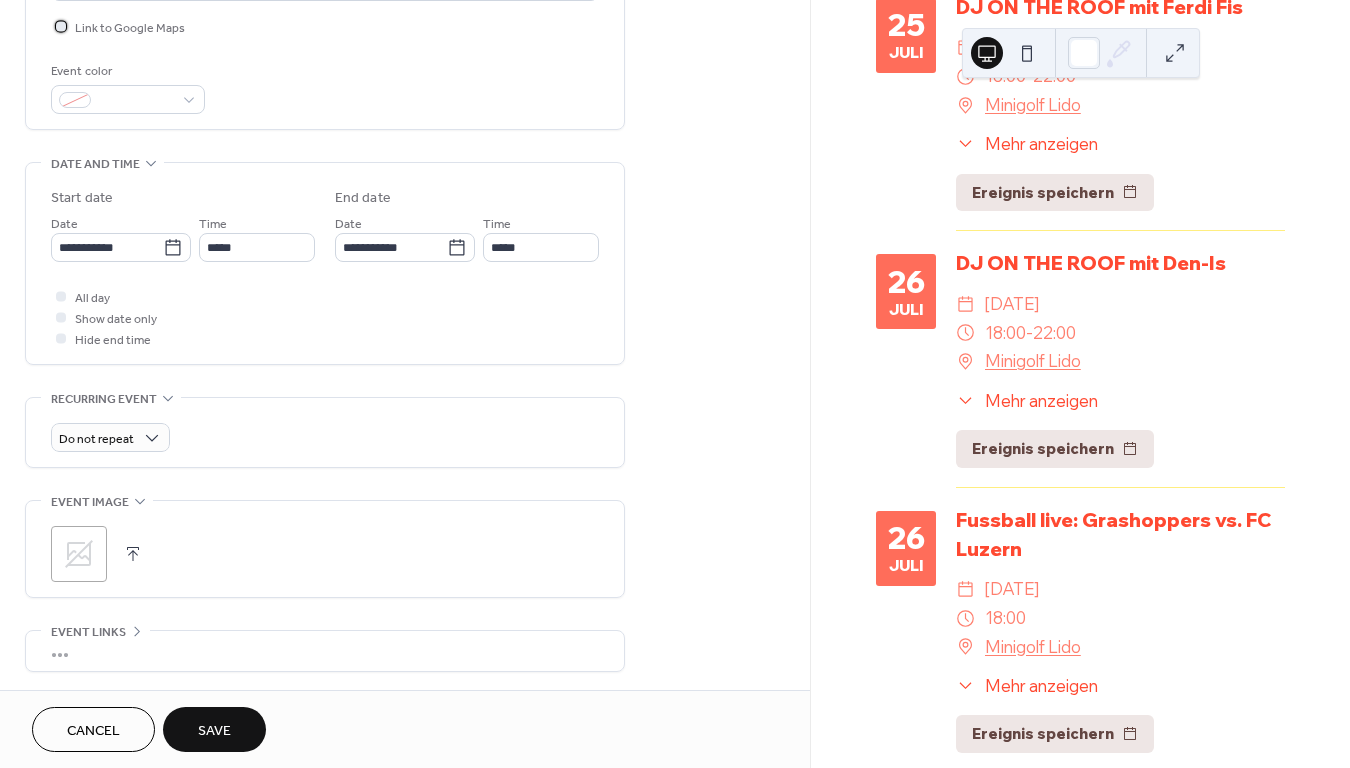 scroll, scrollTop: 492, scrollLeft: 0, axis: vertical 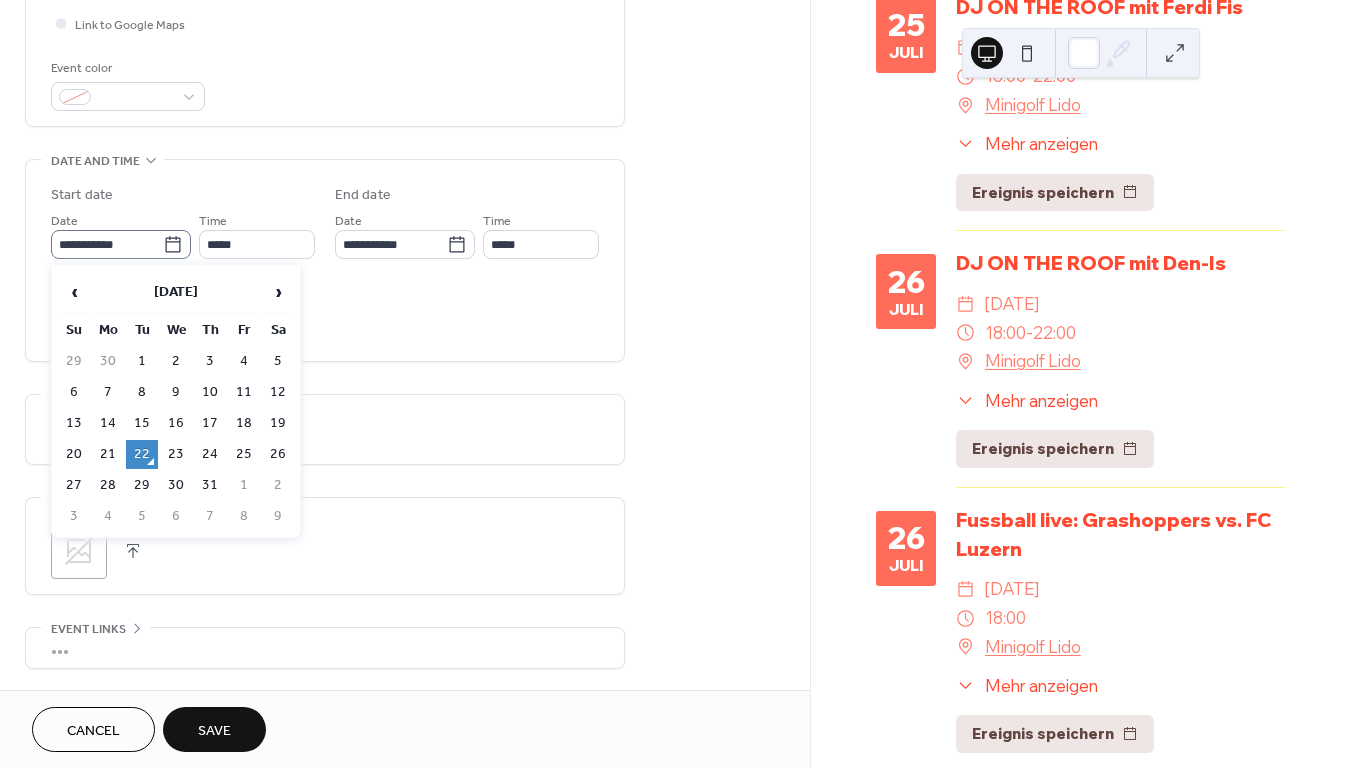 click 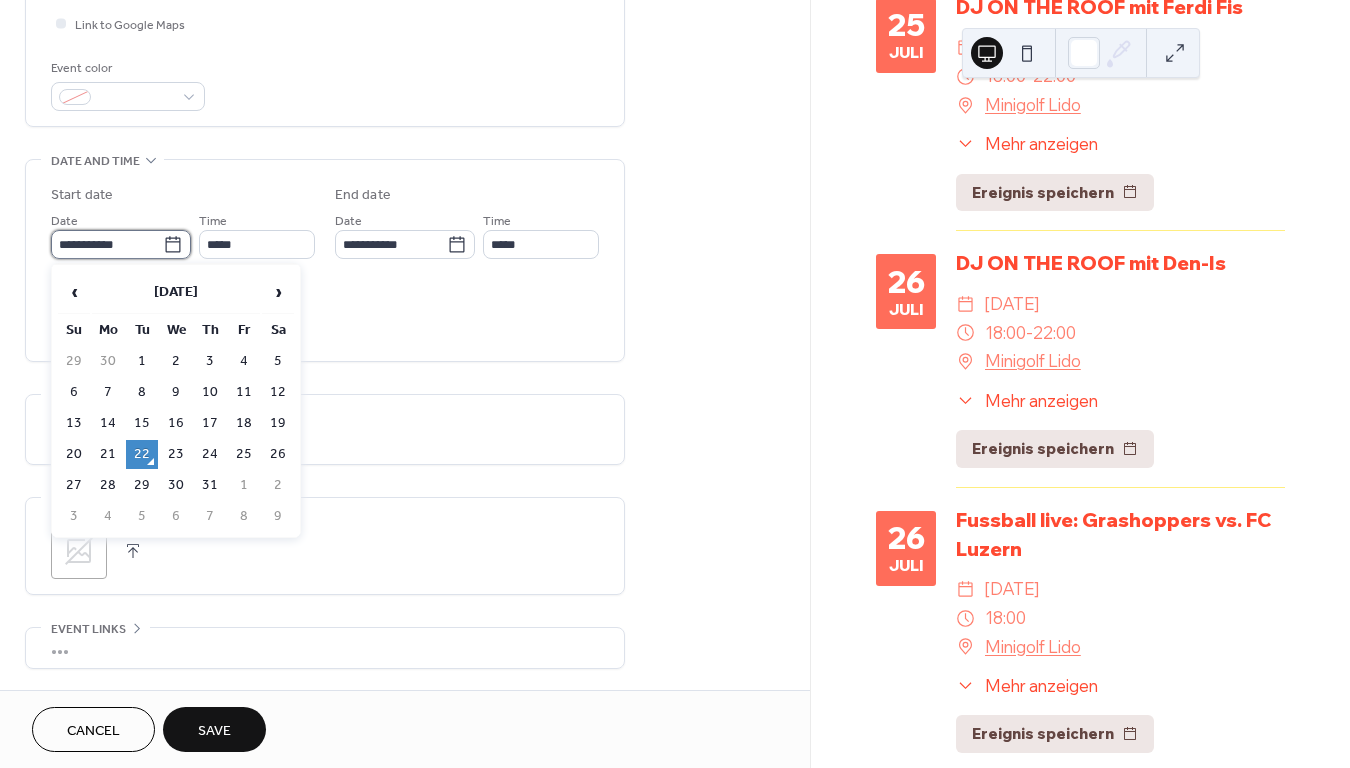 click on "**********" at bounding box center [107, 244] 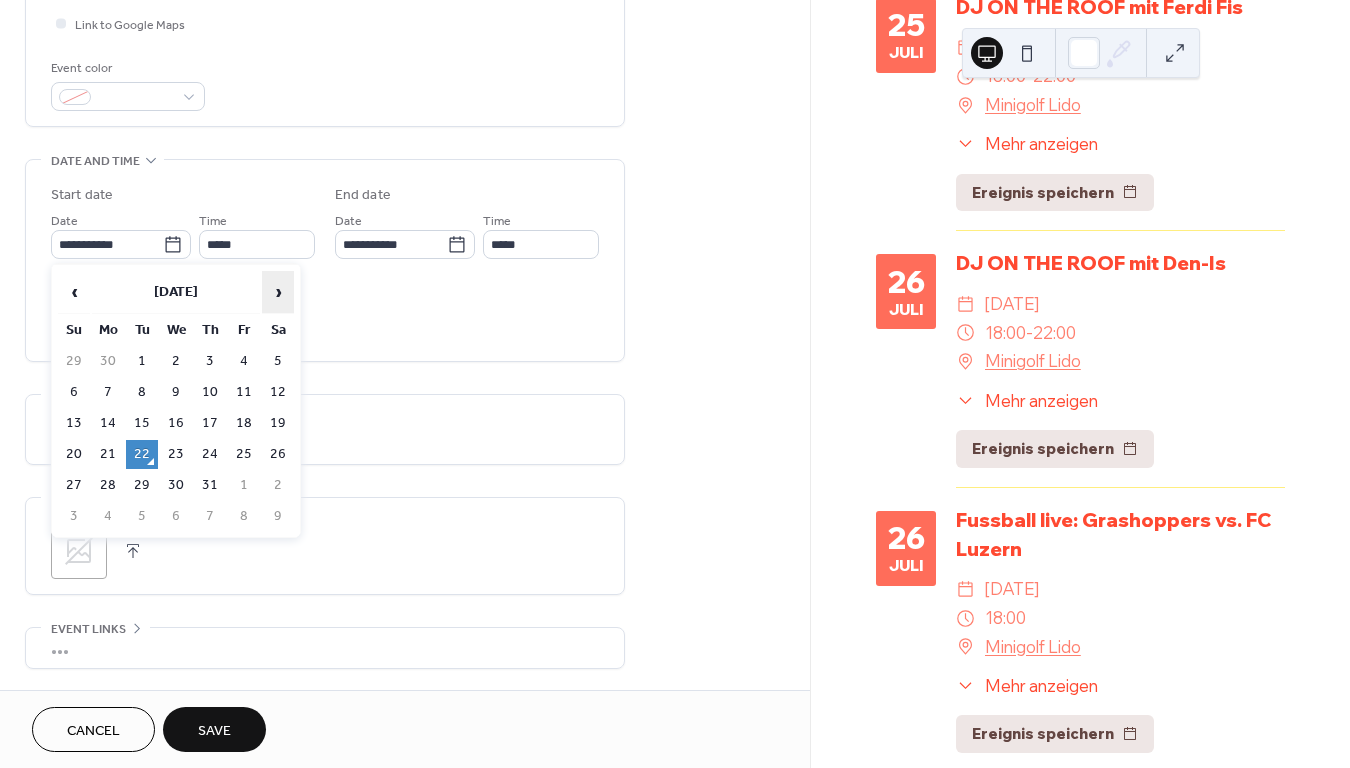 click on "›" at bounding box center (278, 292) 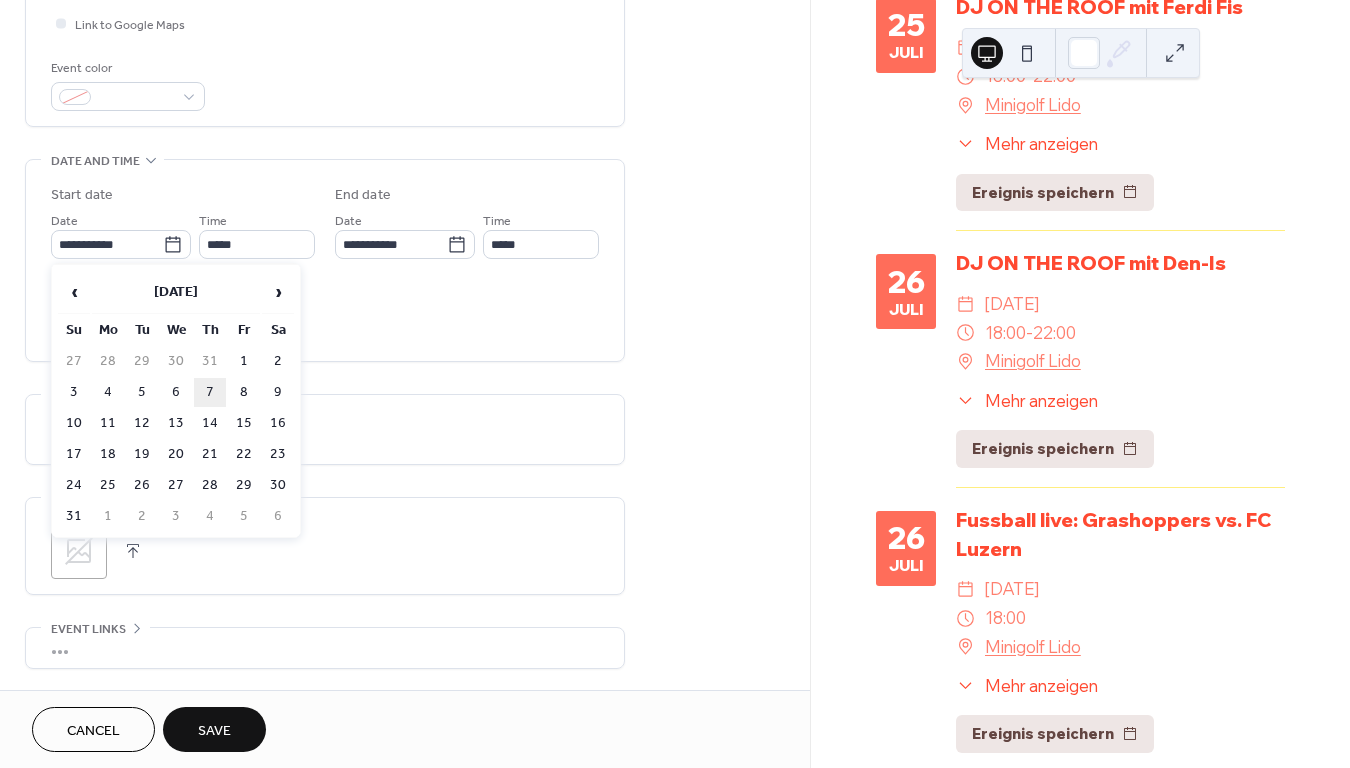 click on "7" at bounding box center [210, 392] 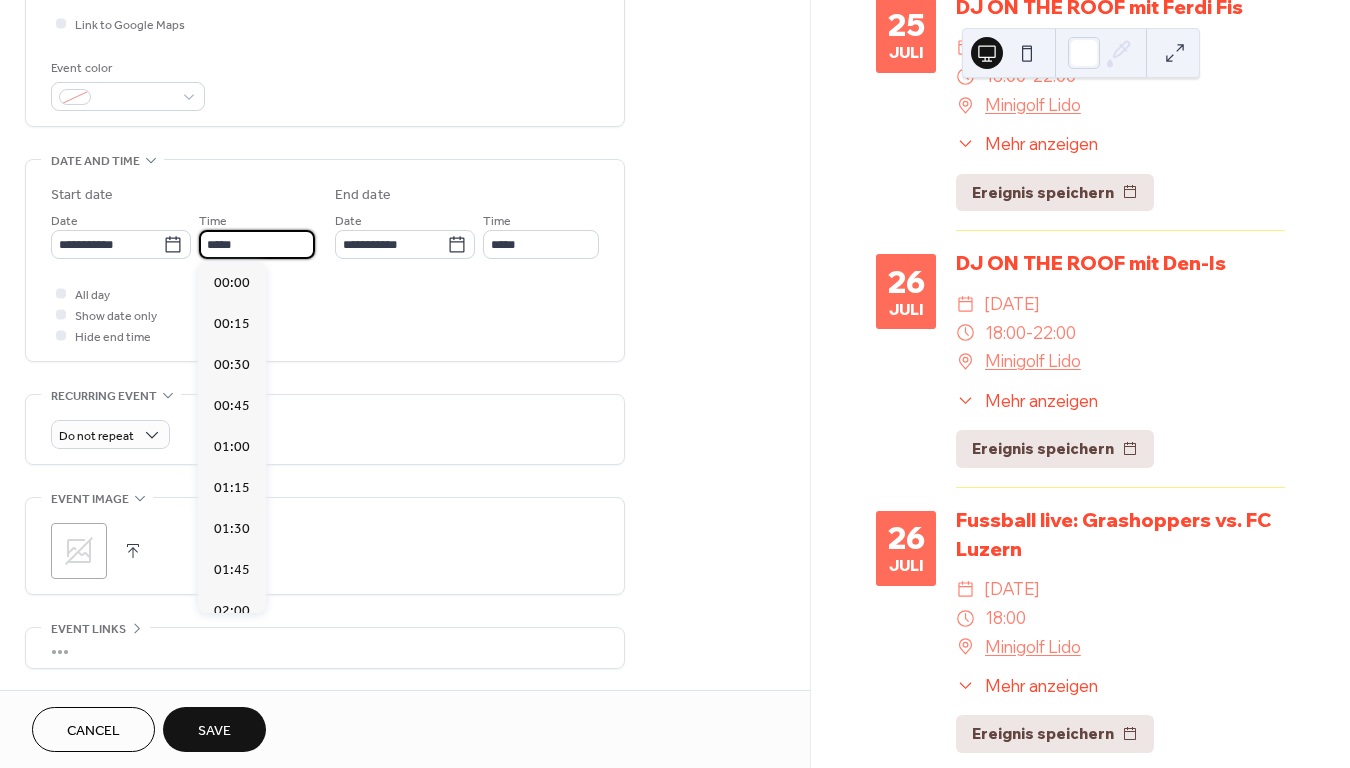 click on "*****" at bounding box center (257, 244) 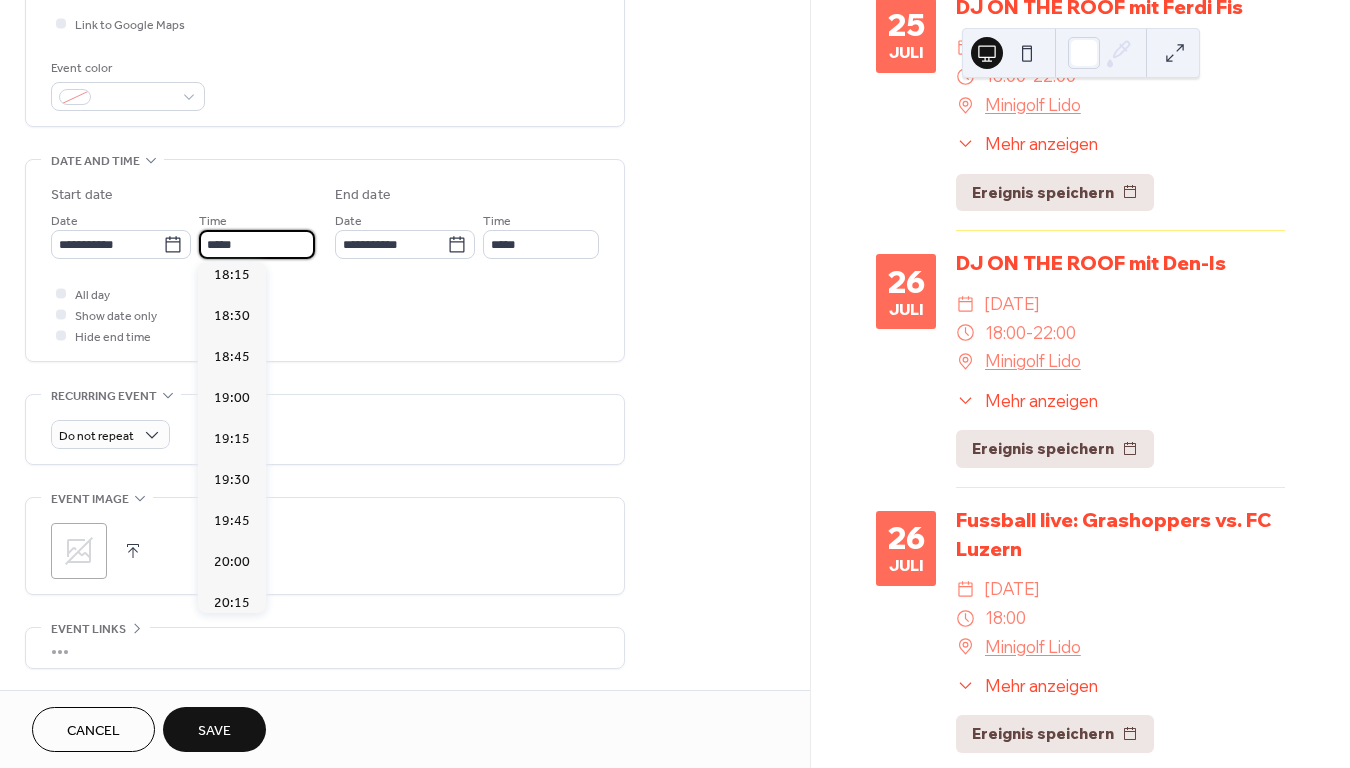scroll, scrollTop: 3007, scrollLeft: 0, axis: vertical 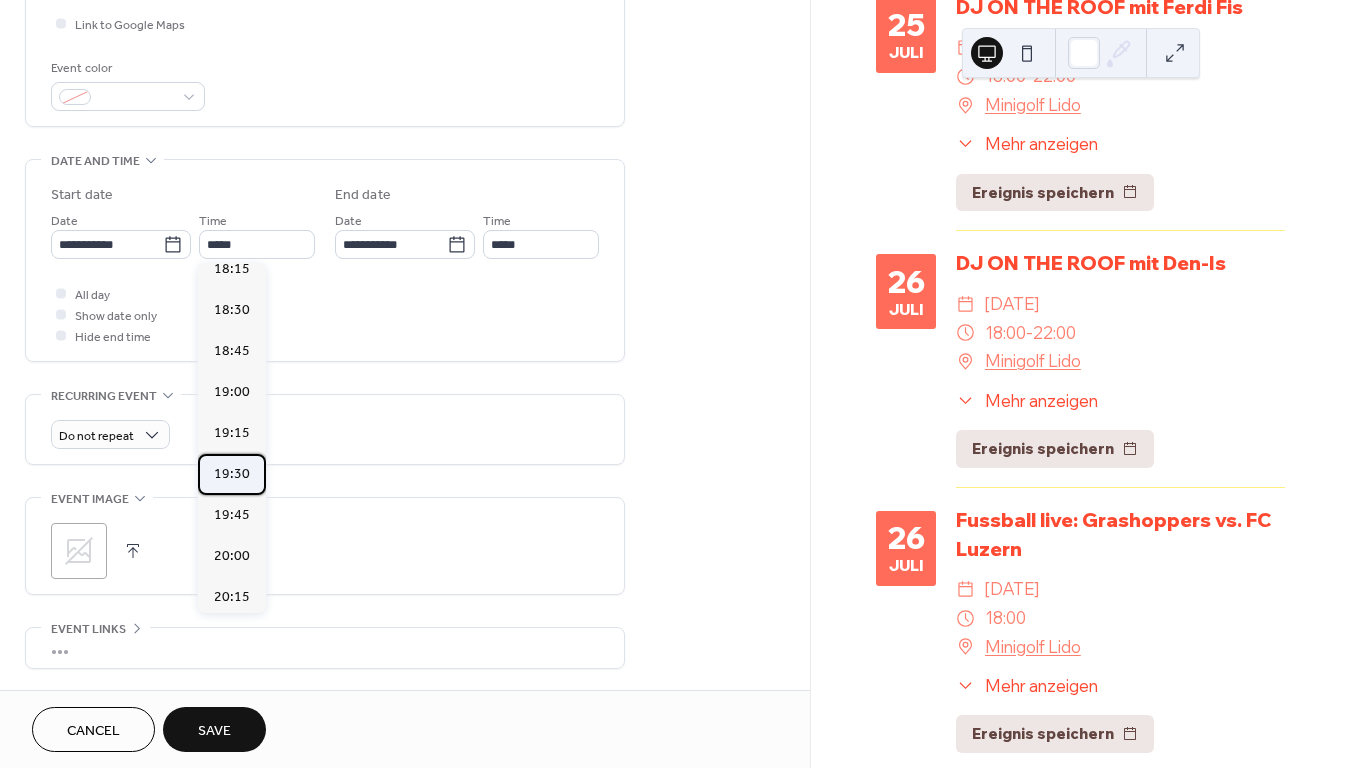 click on "19:30" at bounding box center [232, 474] 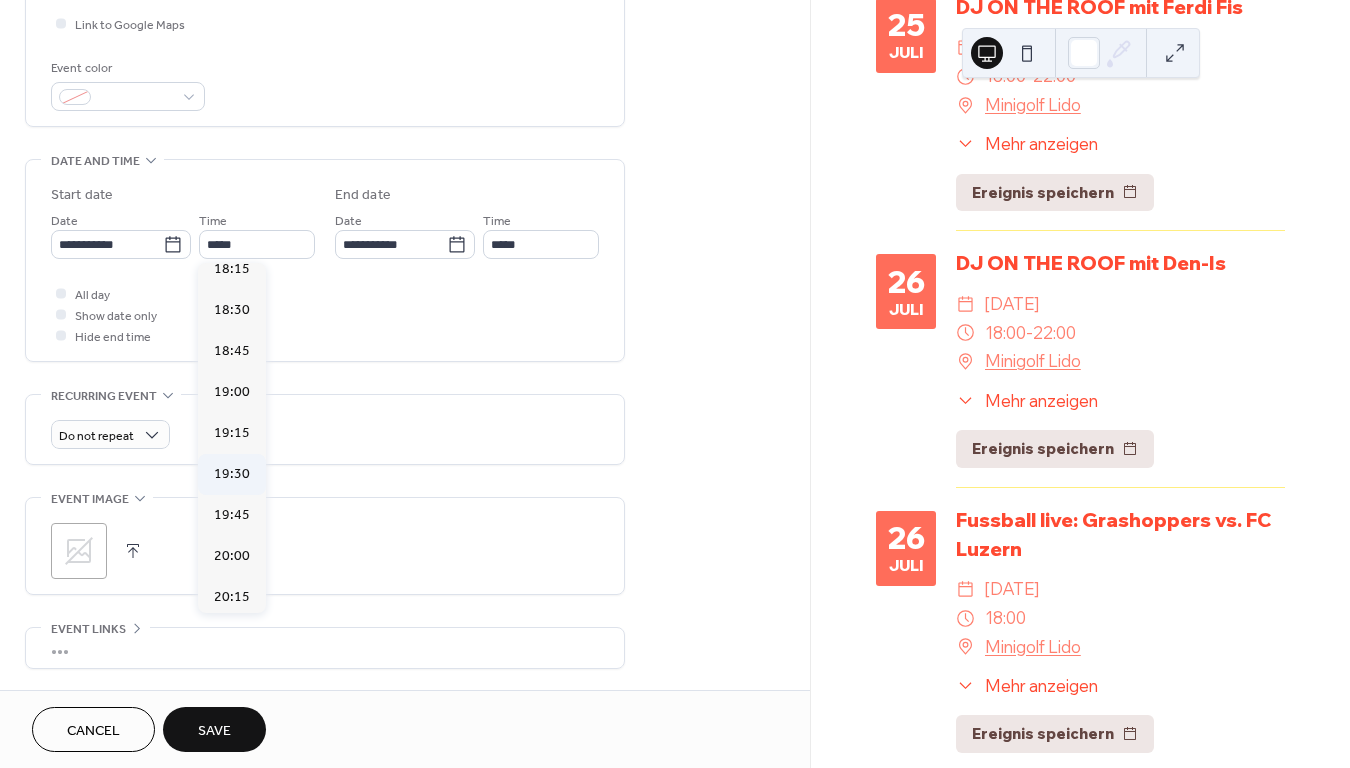 type on "*****" 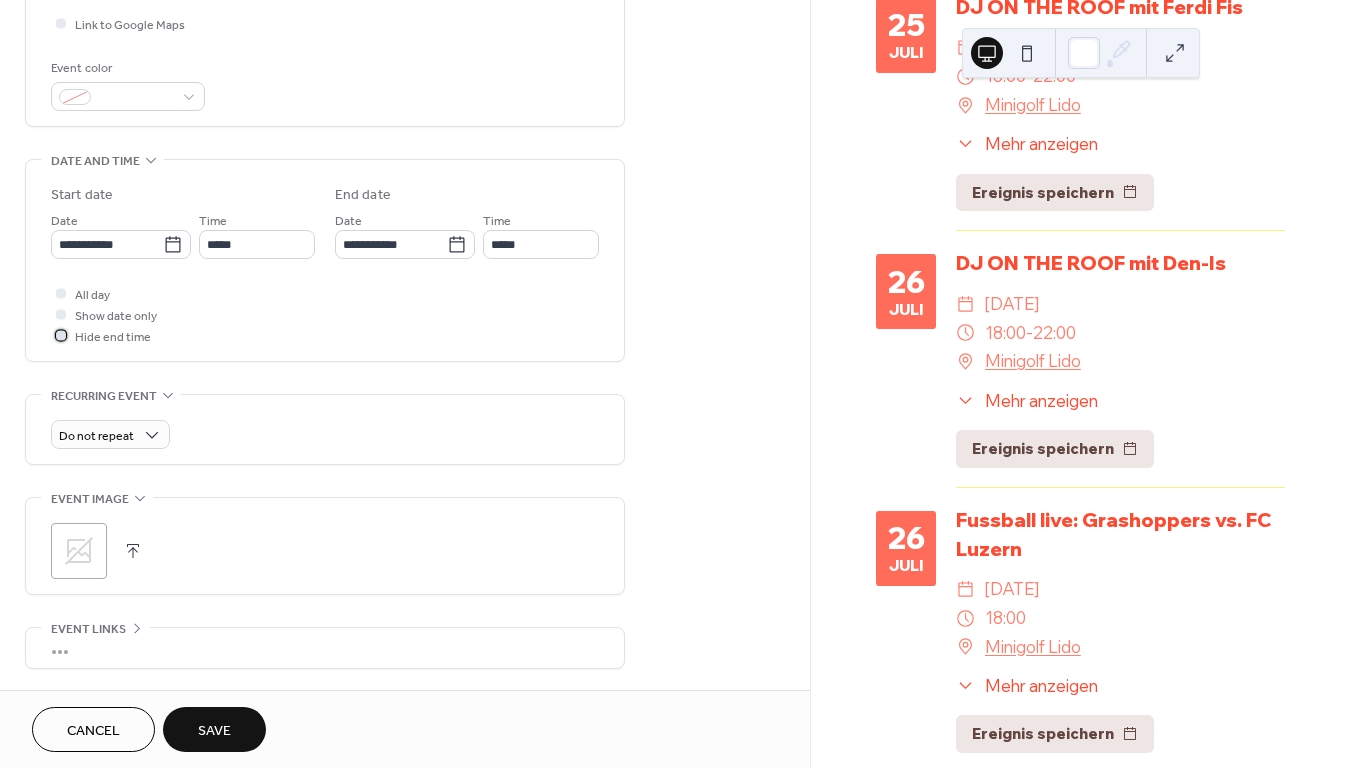 click at bounding box center (61, 335) 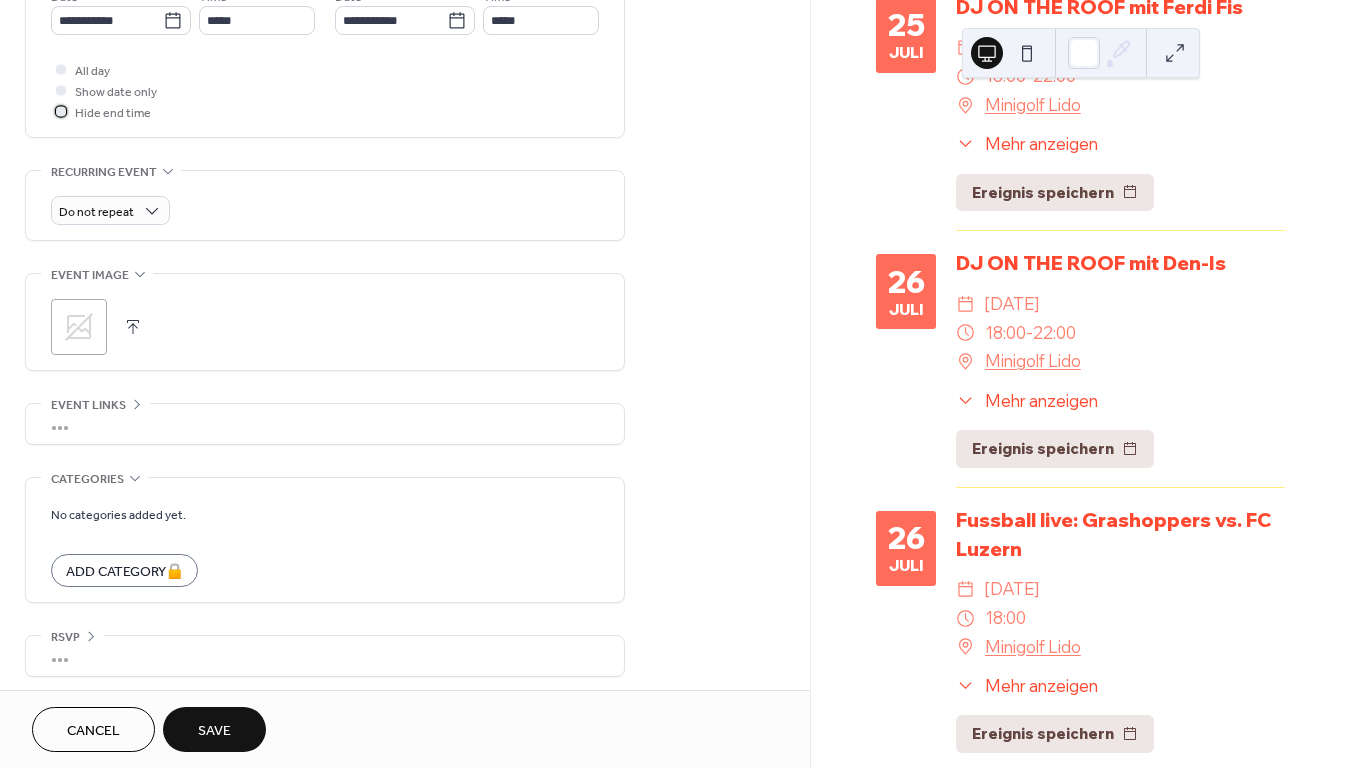 scroll, scrollTop: 722, scrollLeft: 0, axis: vertical 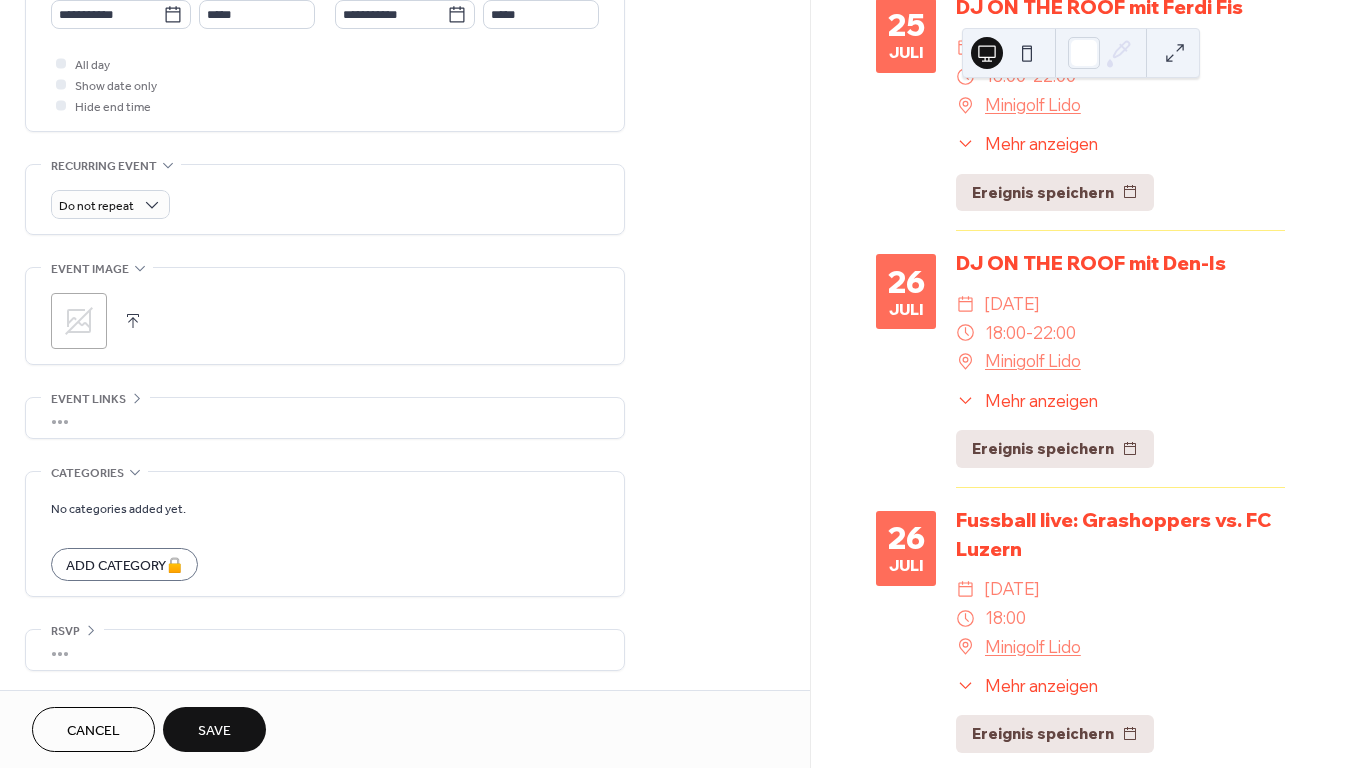 click 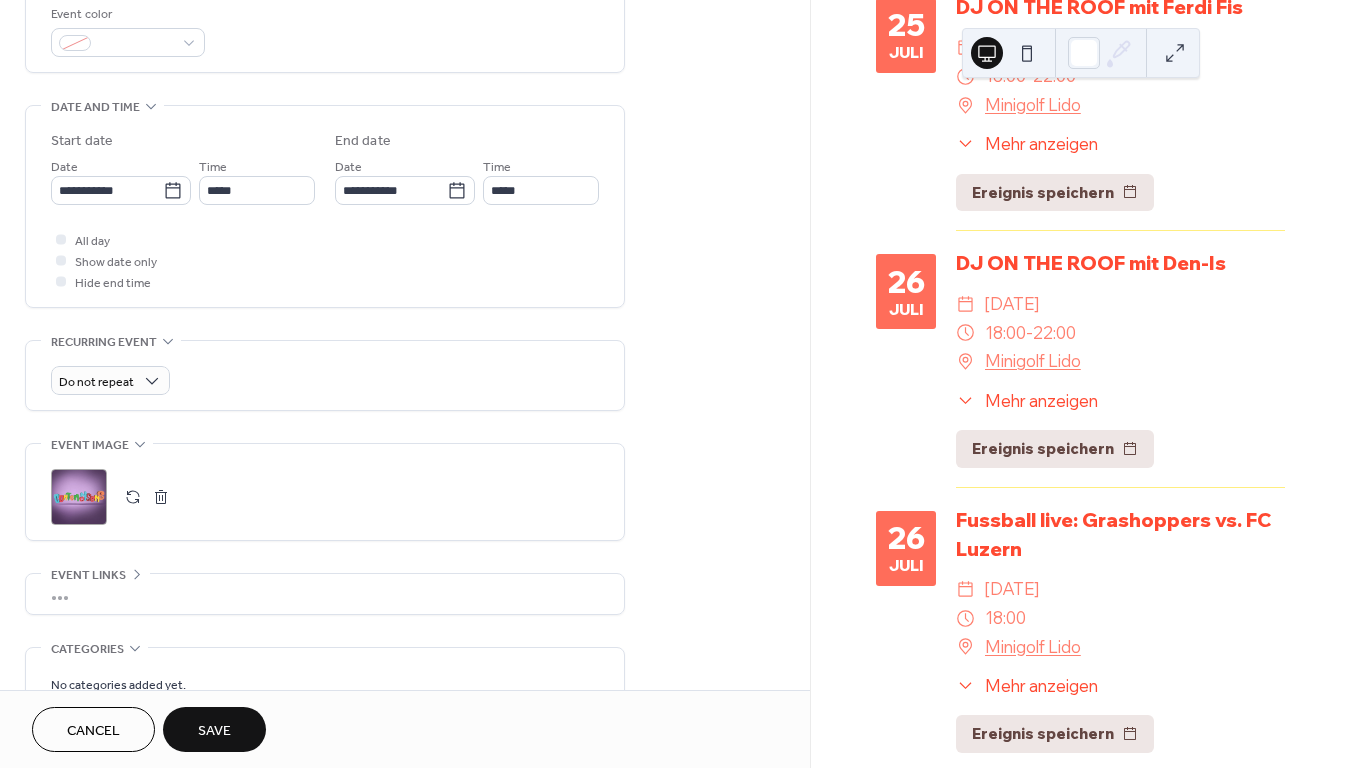 scroll, scrollTop: 724, scrollLeft: 0, axis: vertical 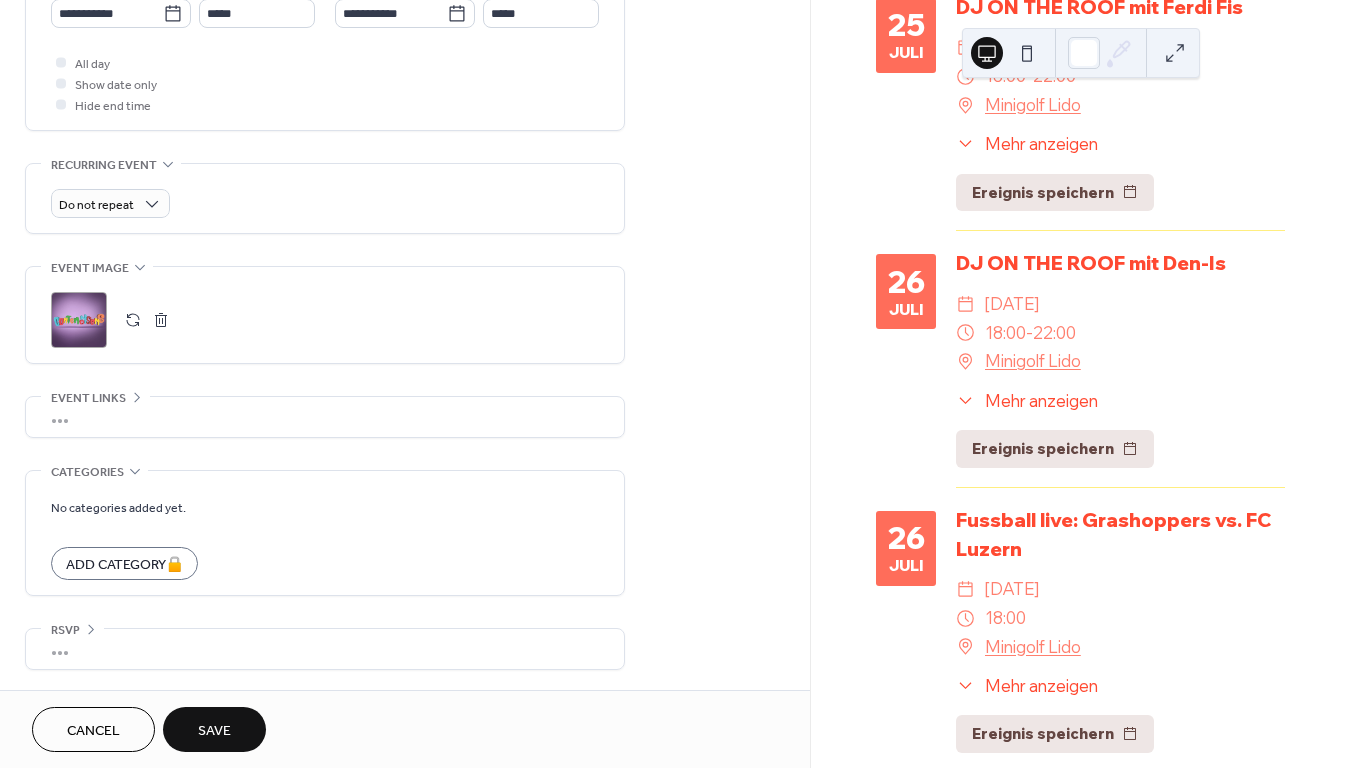 click on "Save" at bounding box center [214, 729] 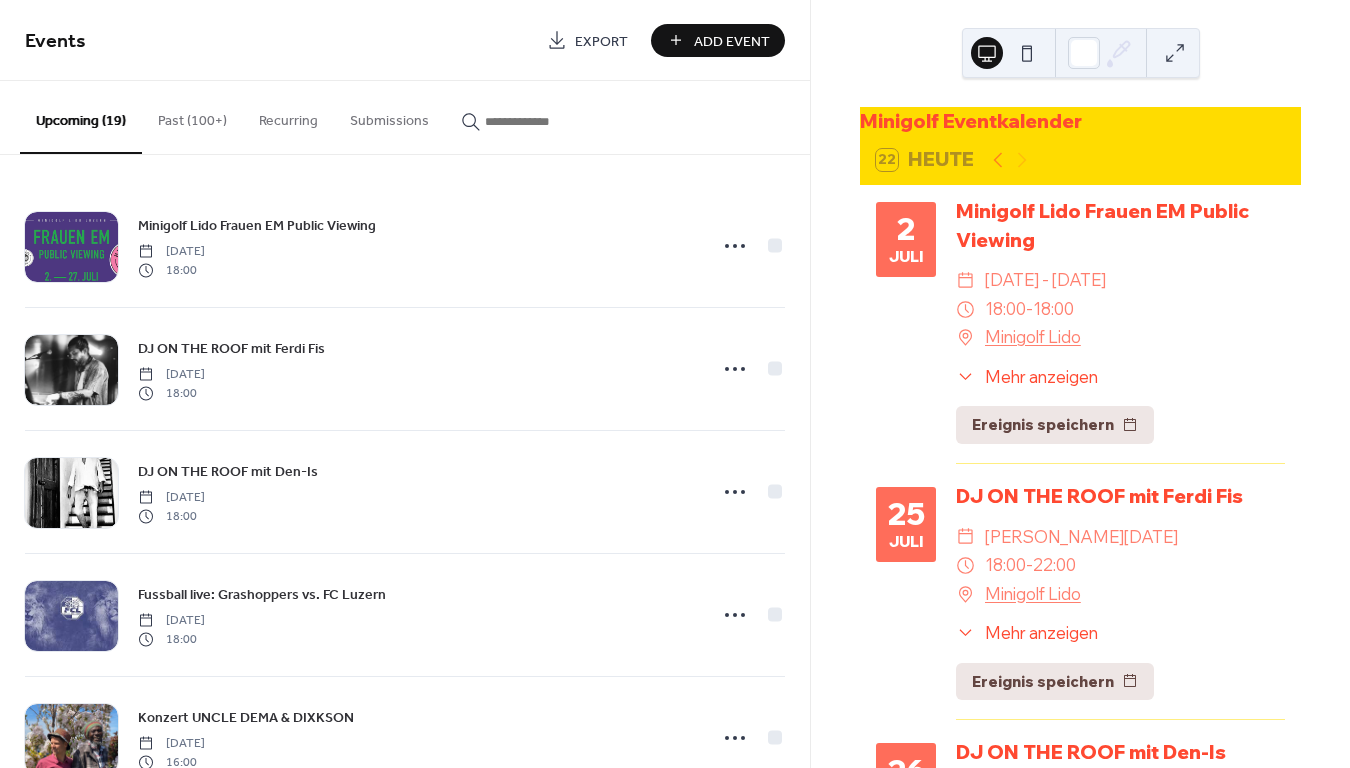 scroll, scrollTop: 0, scrollLeft: 0, axis: both 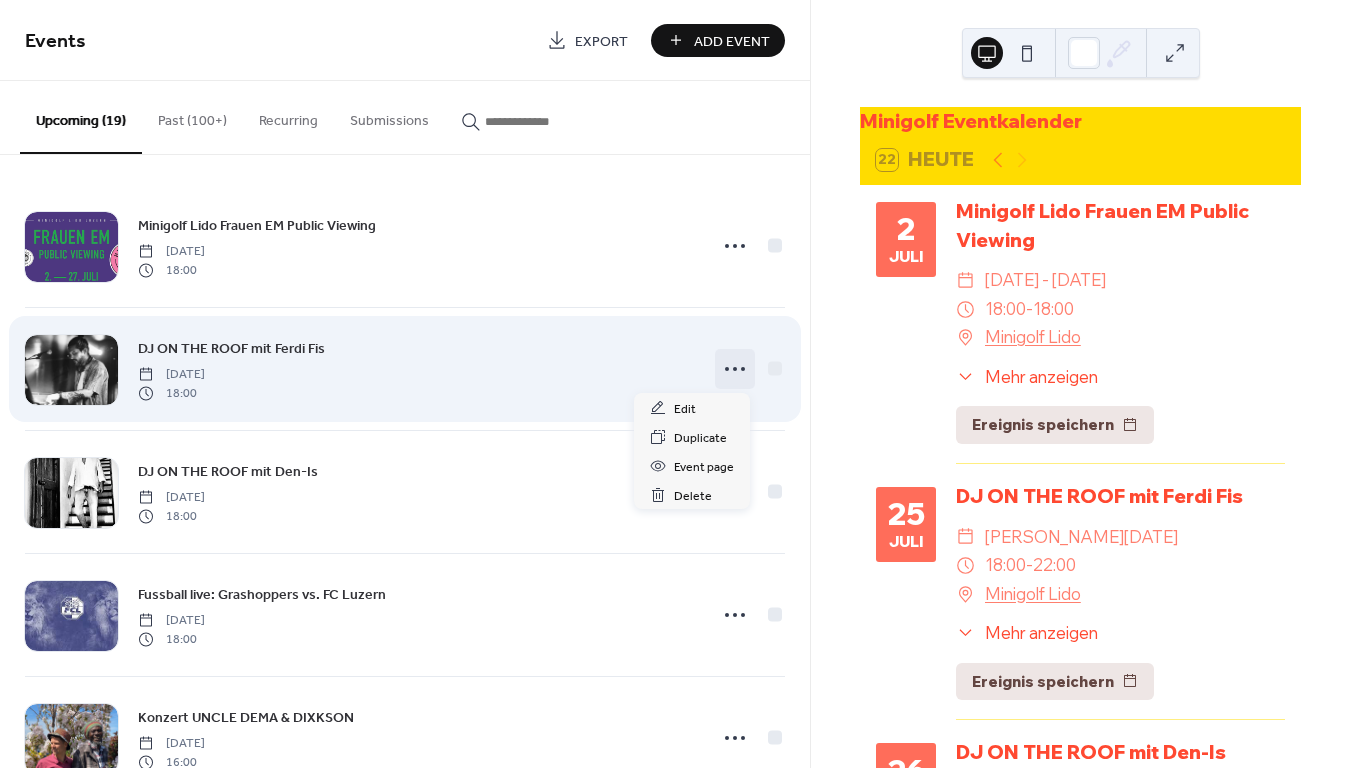 click 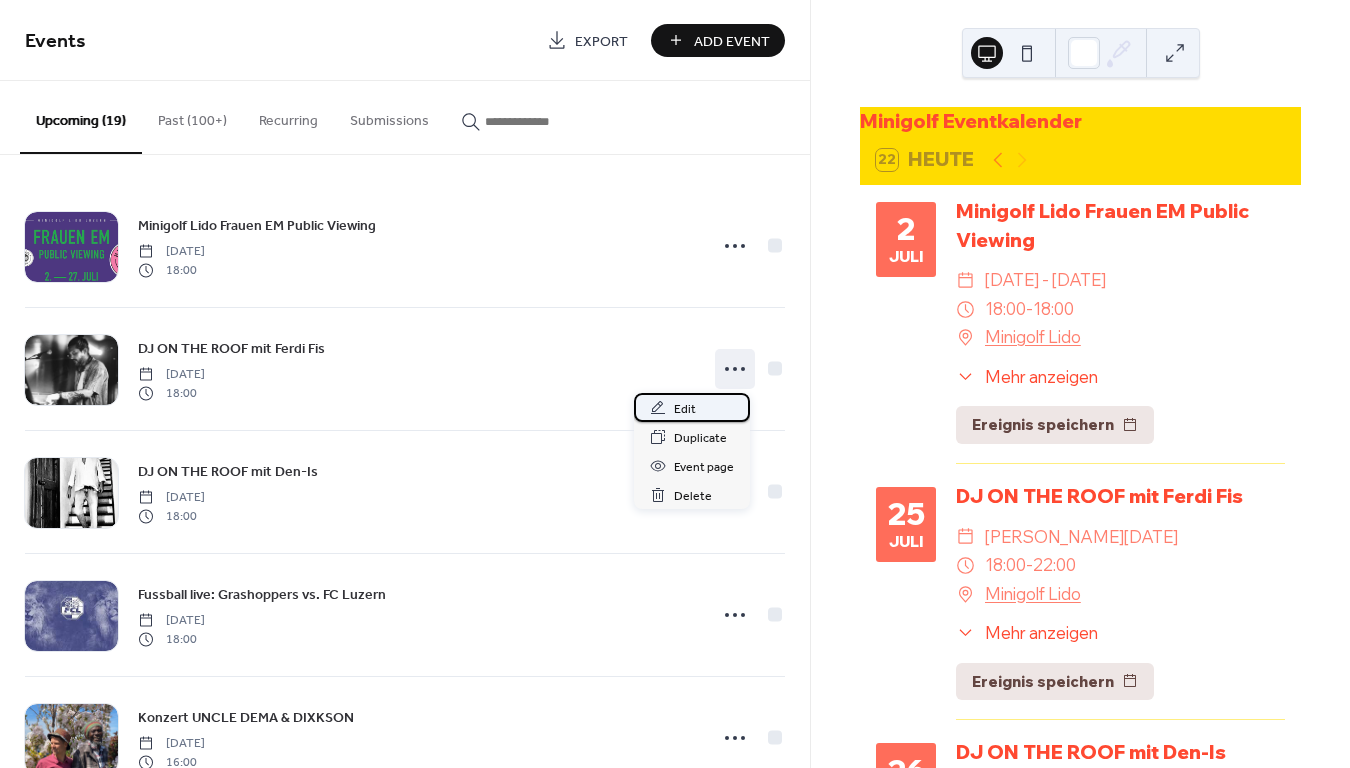 click on "Edit" at bounding box center (685, 409) 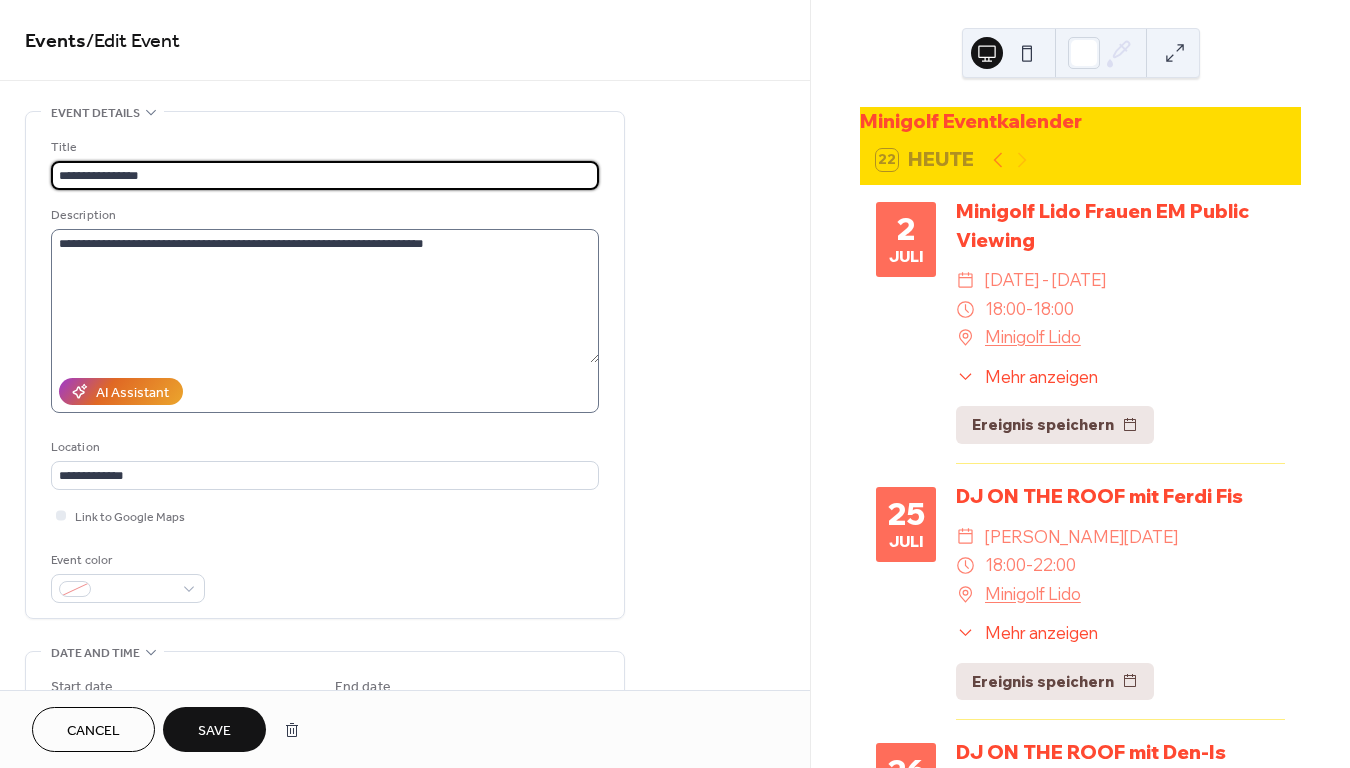 type on "**********" 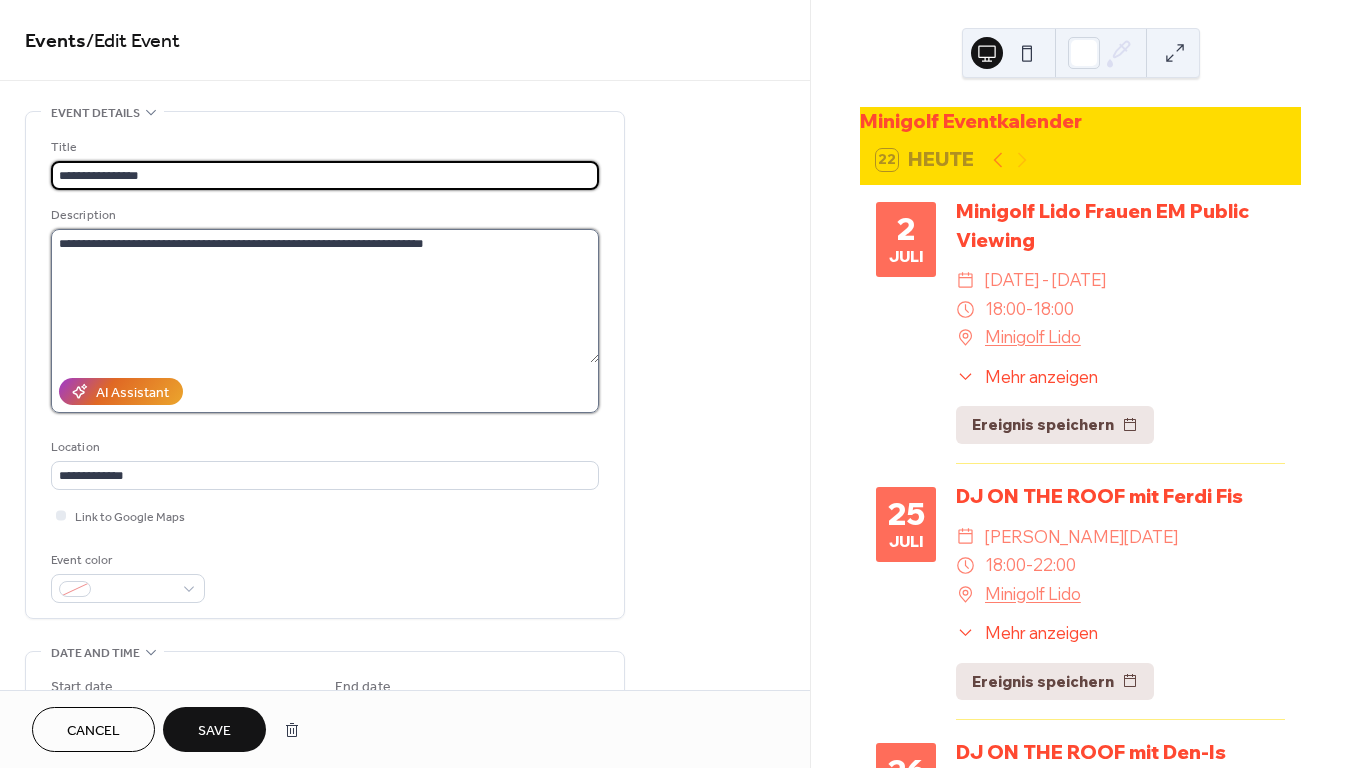 click on "**********" at bounding box center [325, 296] 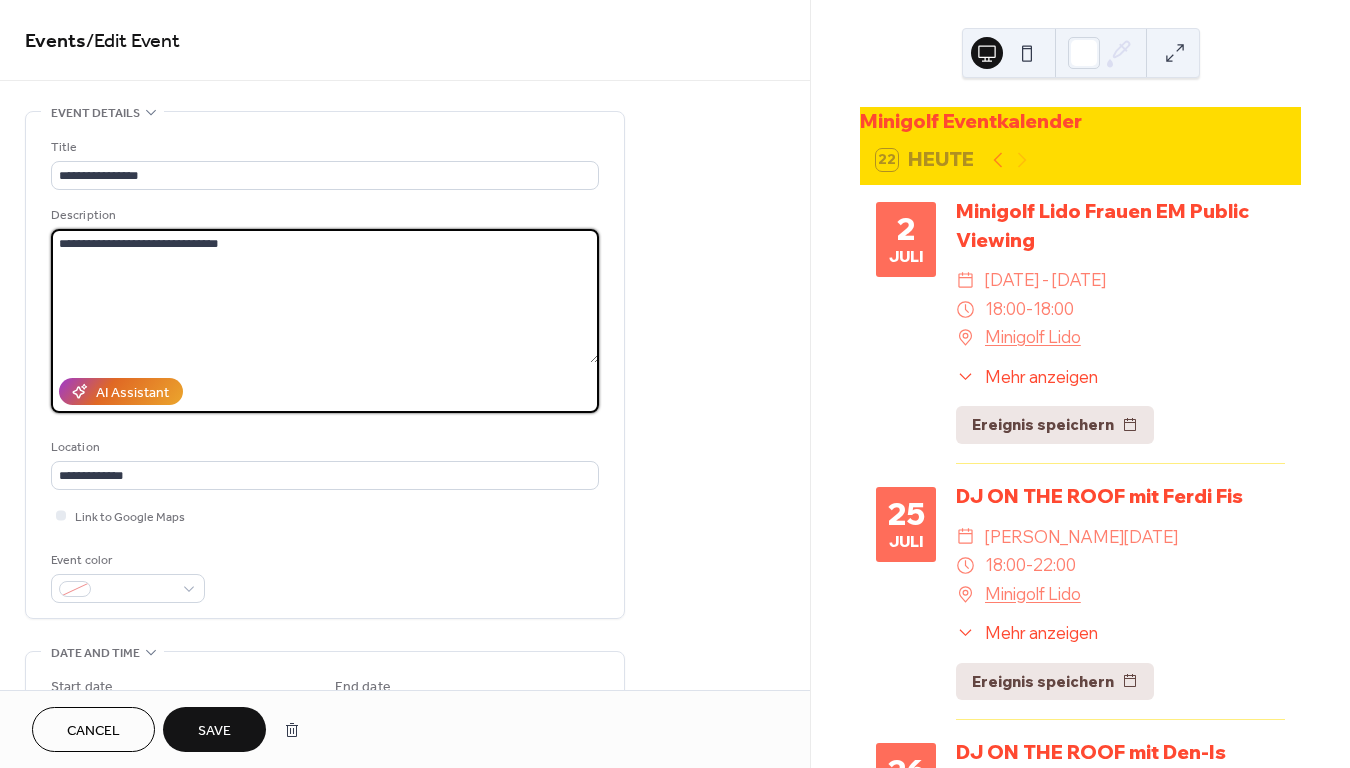 click on "**********" at bounding box center [325, 296] 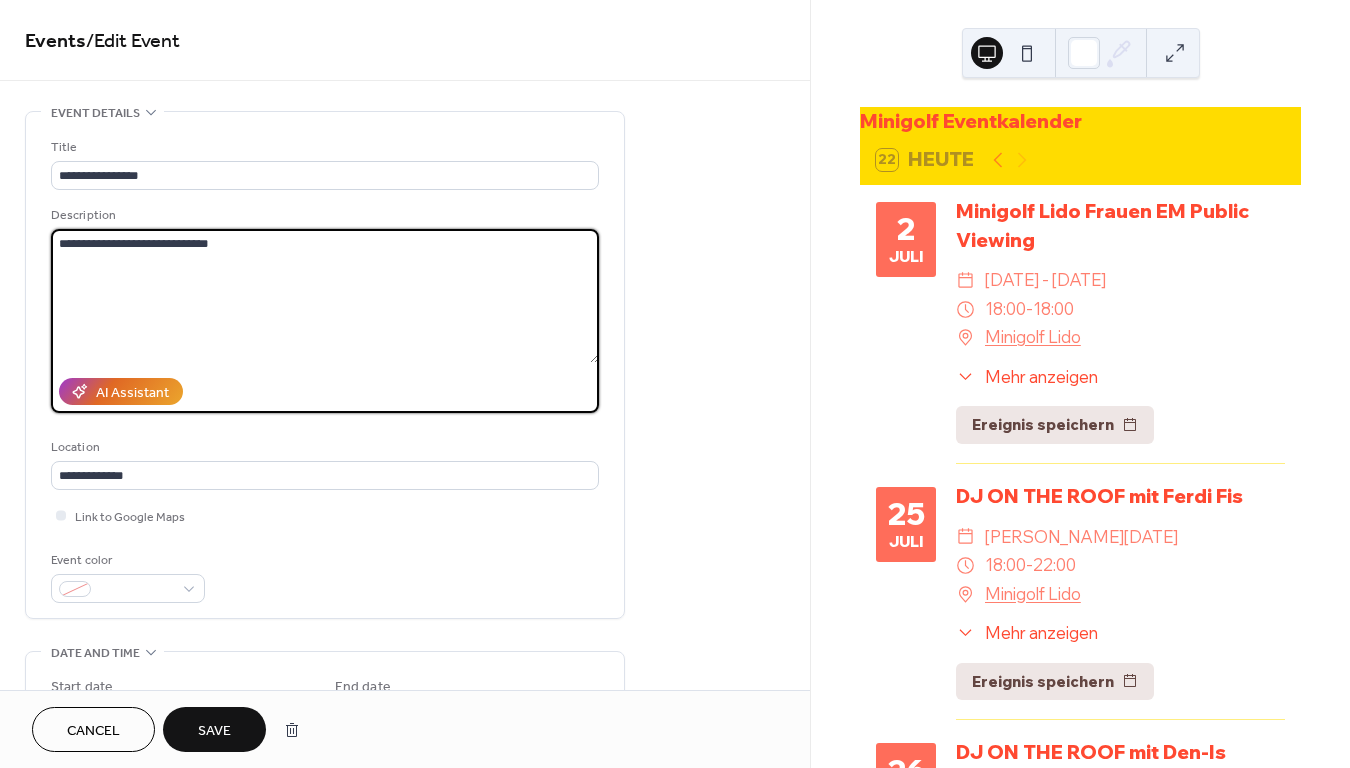 click on "**********" at bounding box center [325, 296] 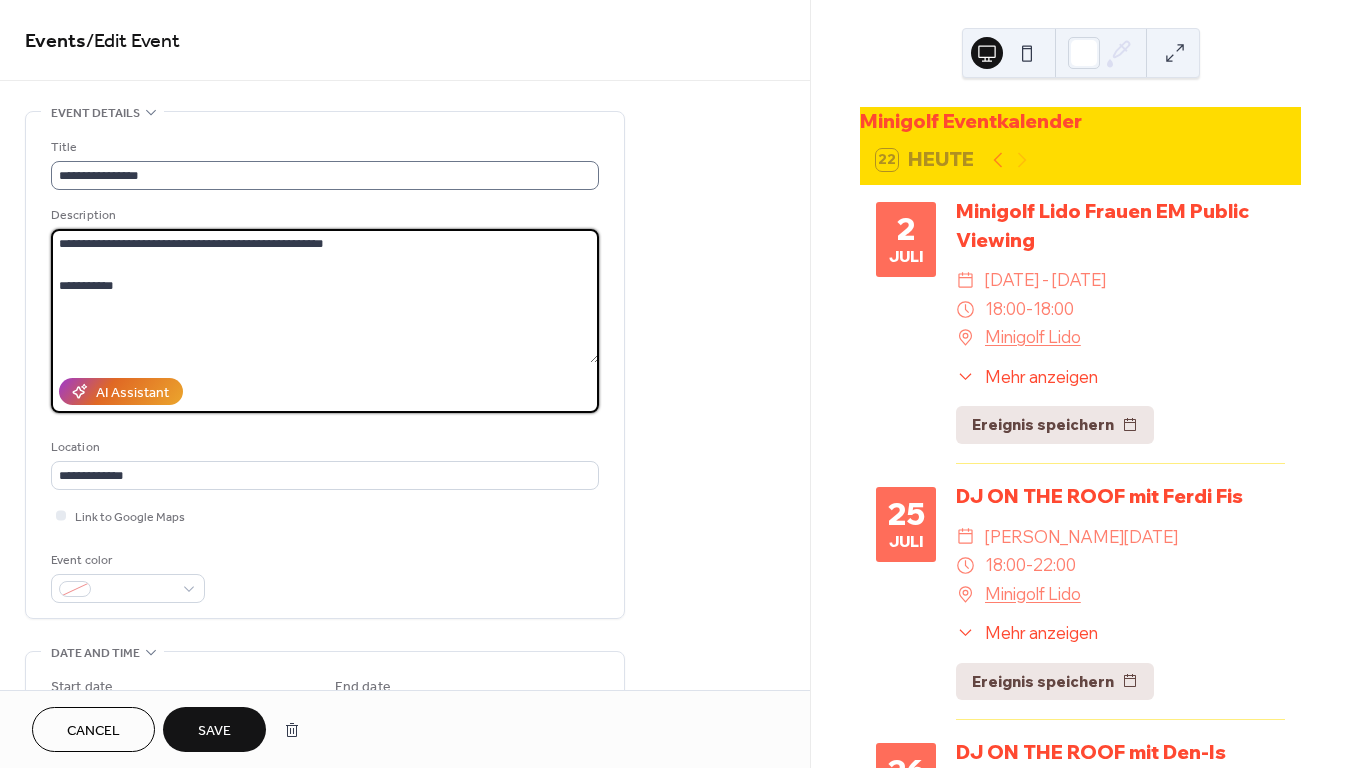 type on "**********" 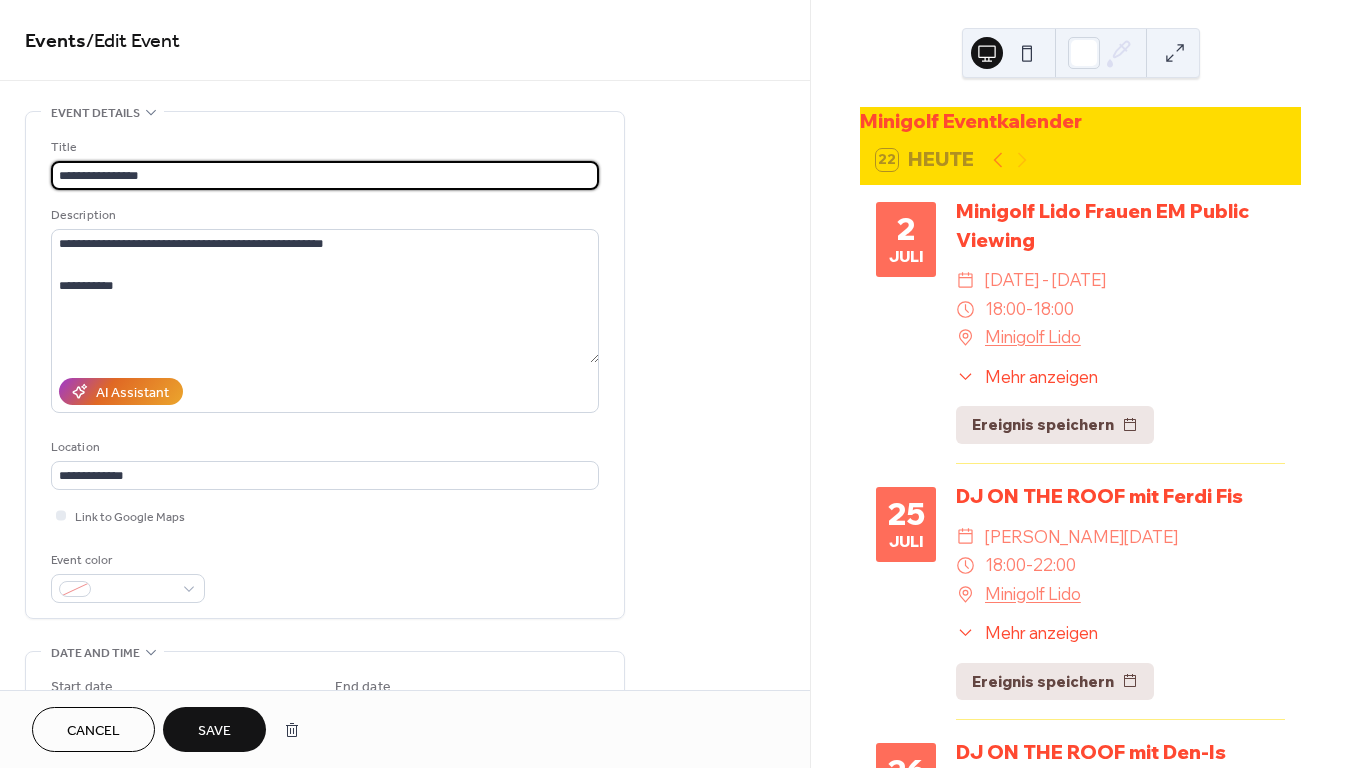 click on "**********" at bounding box center [325, 175] 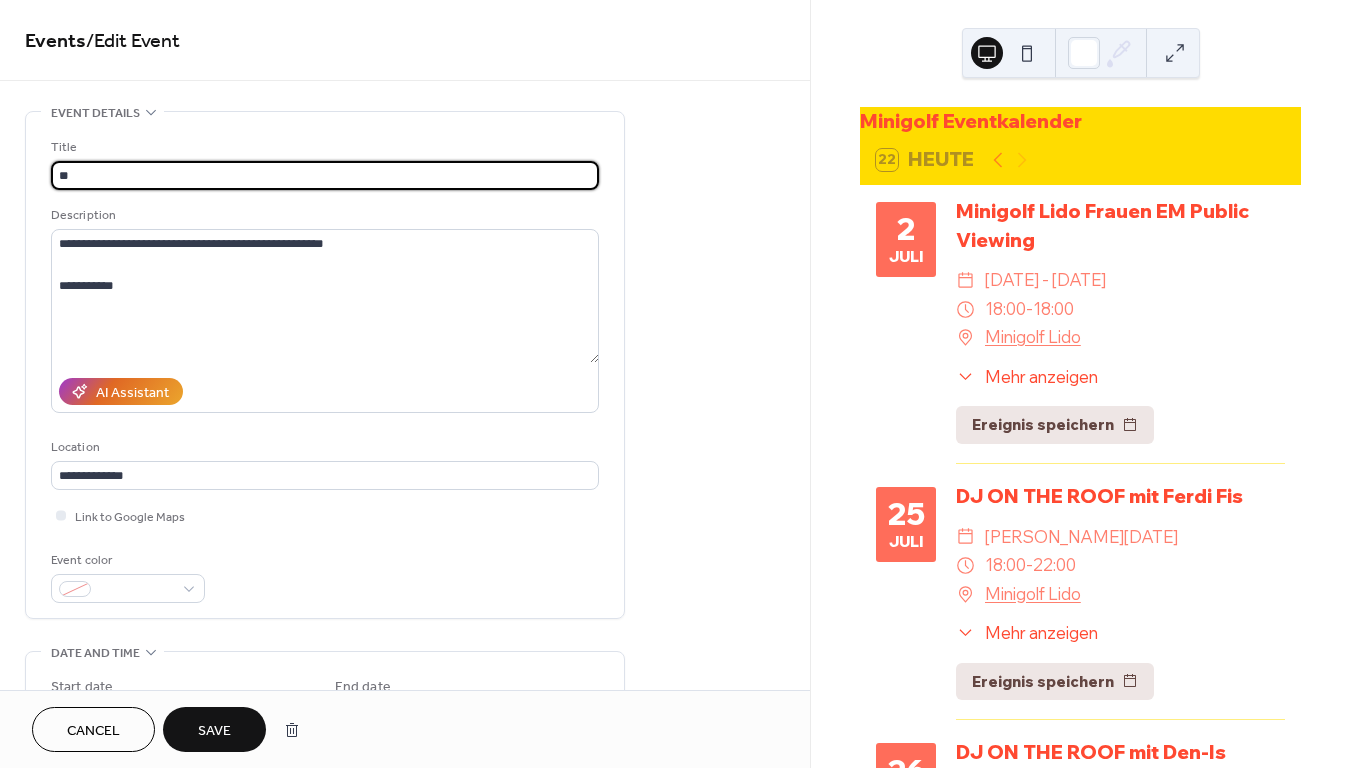 type on "*" 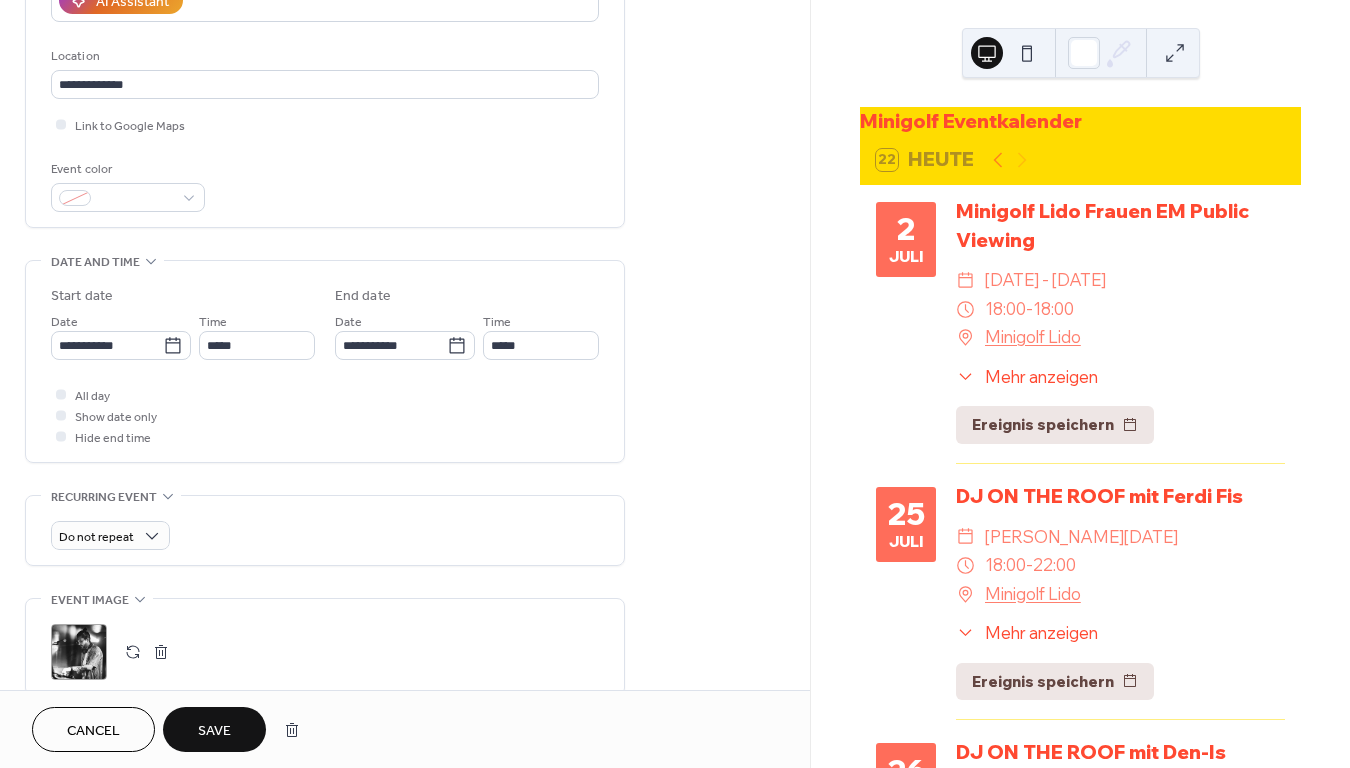 scroll, scrollTop: 394, scrollLeft: 0, axis: vertical 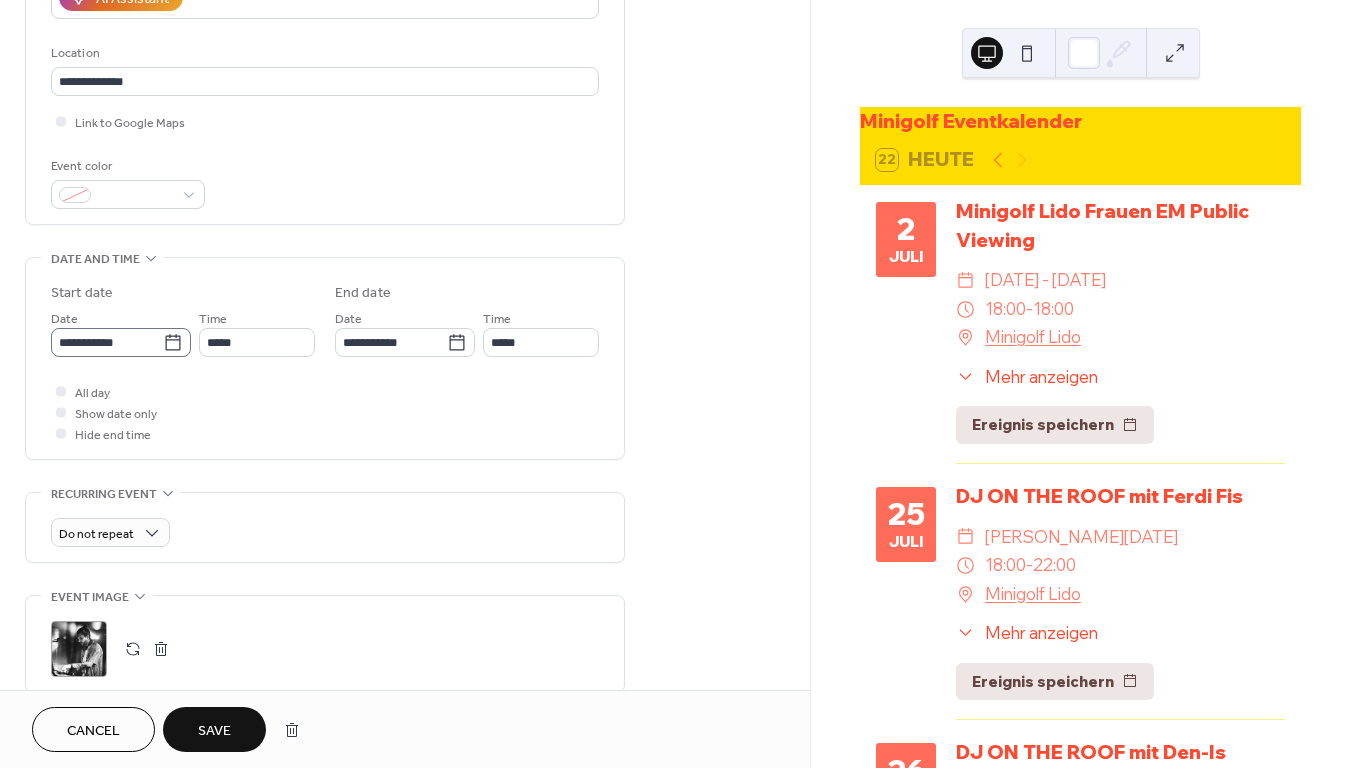 type on "**********" 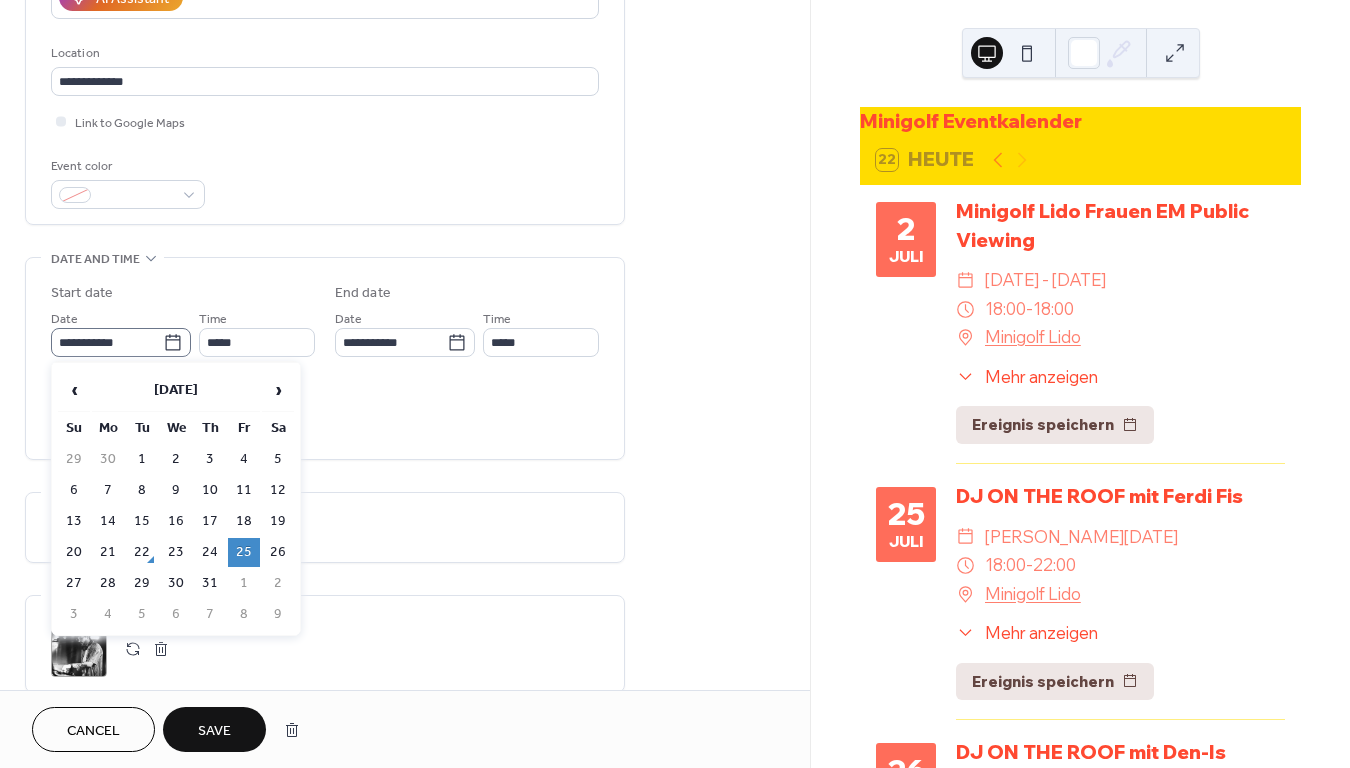 click 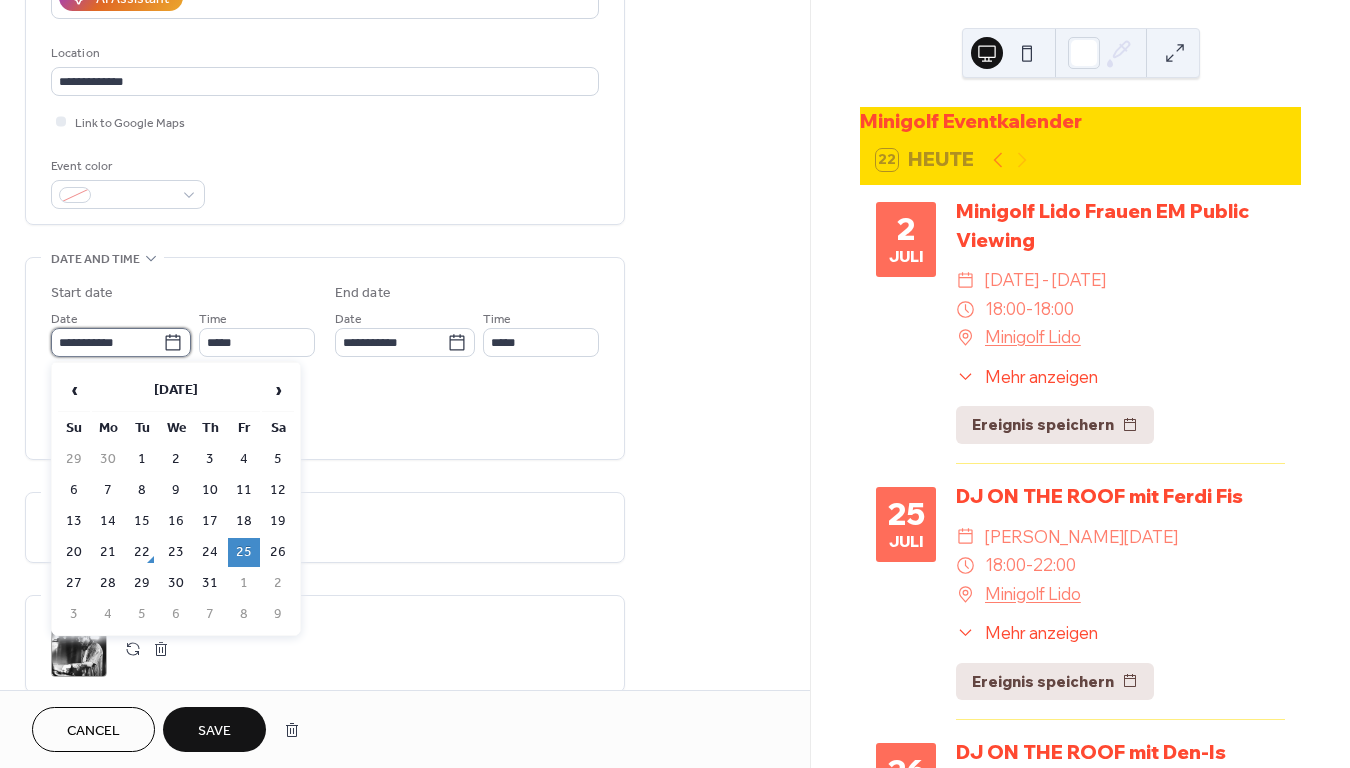 click on "**********" at bounding box center [107, 342] 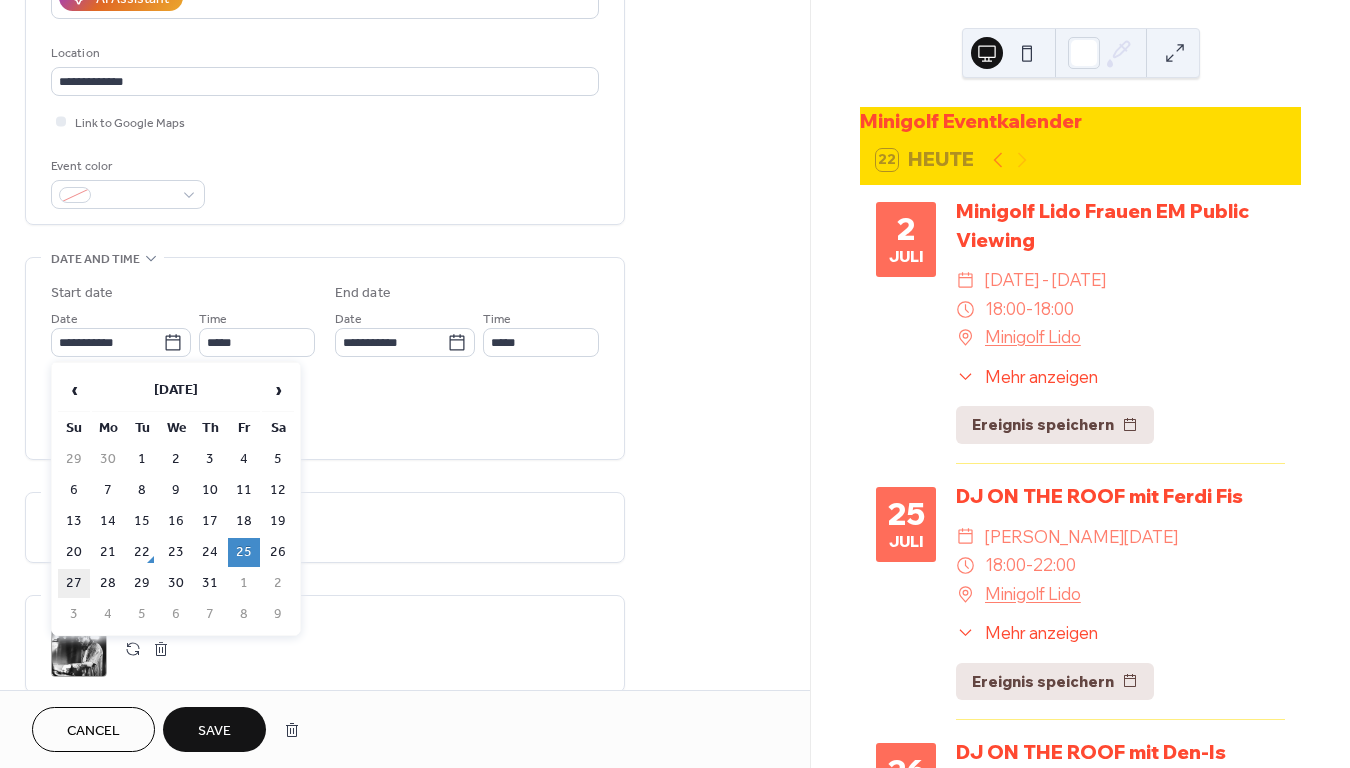 click on "27" at bounding box center (74, 583) 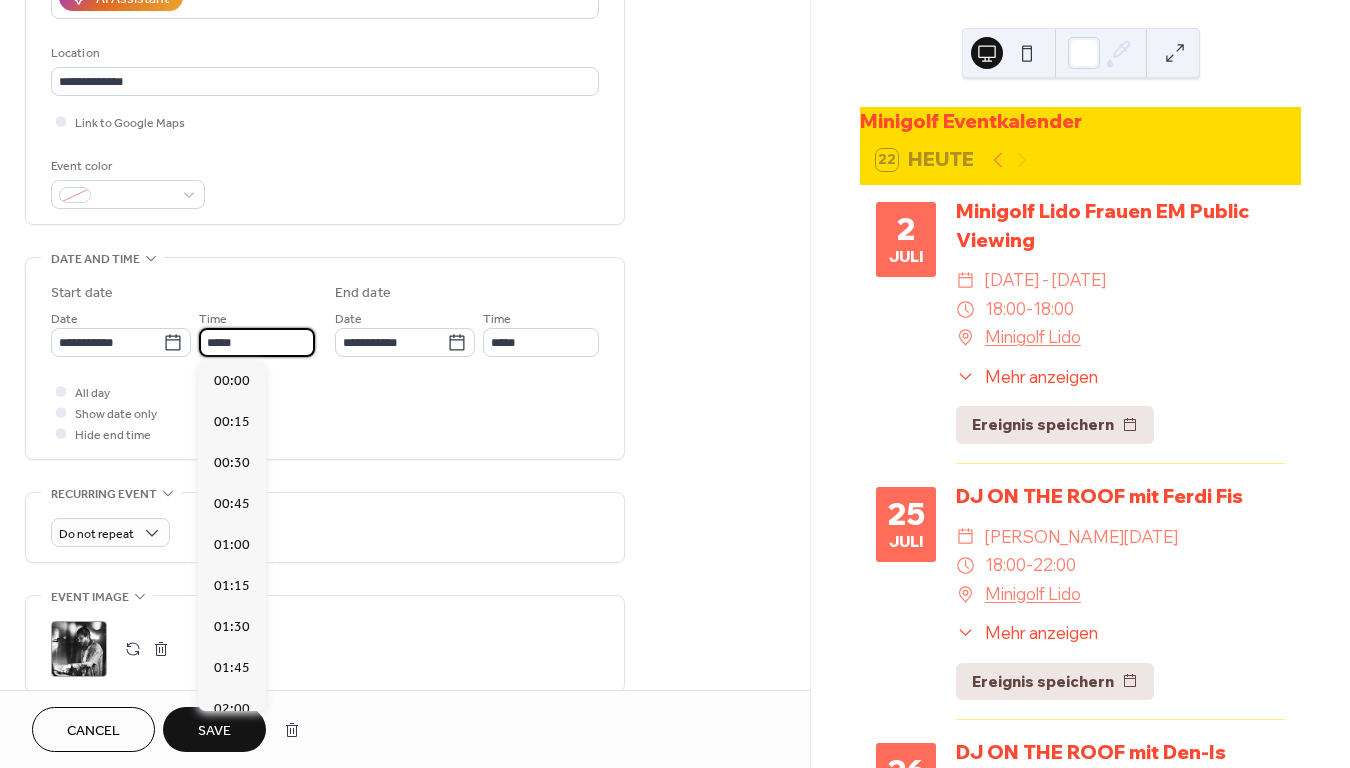click on "*****" at bounding box center (257, 342) 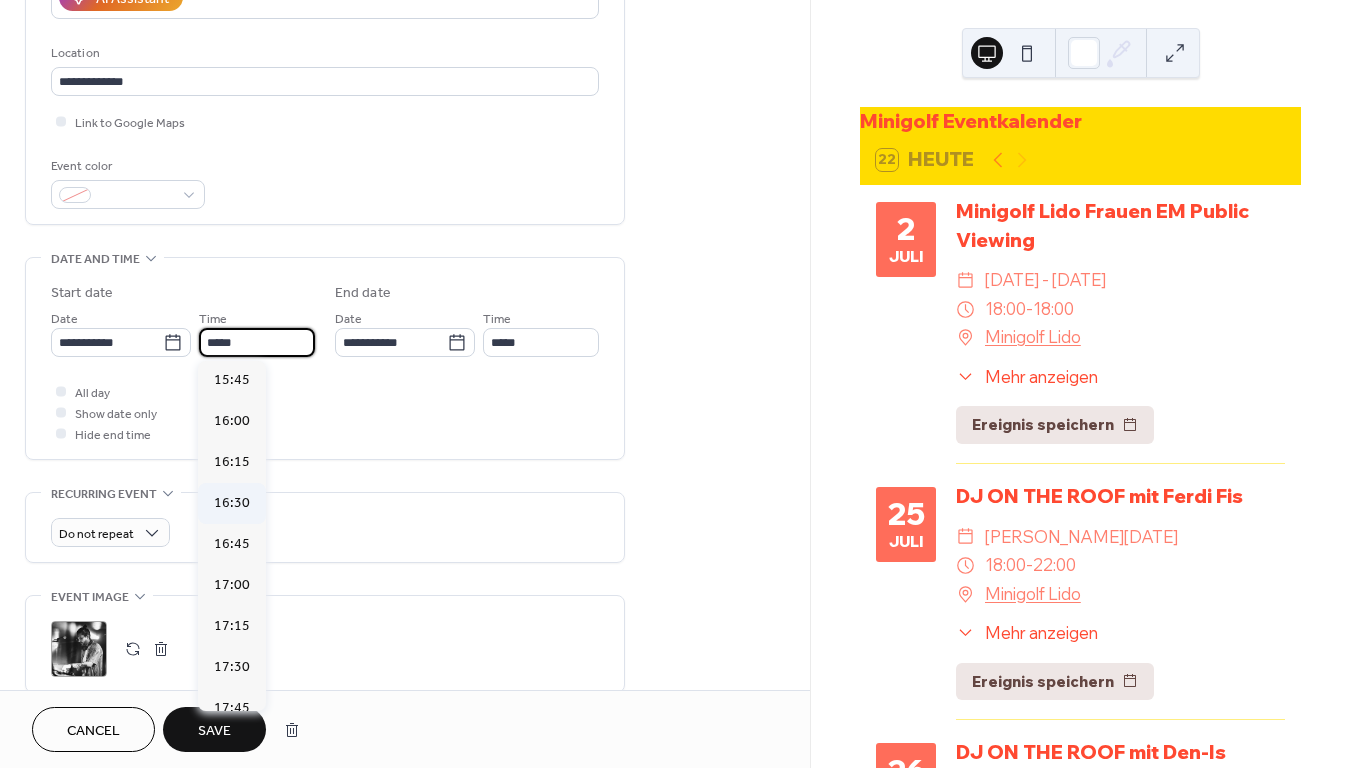 scroll, scrollTop: 2583, scrollLeft: 0, axis: vertical 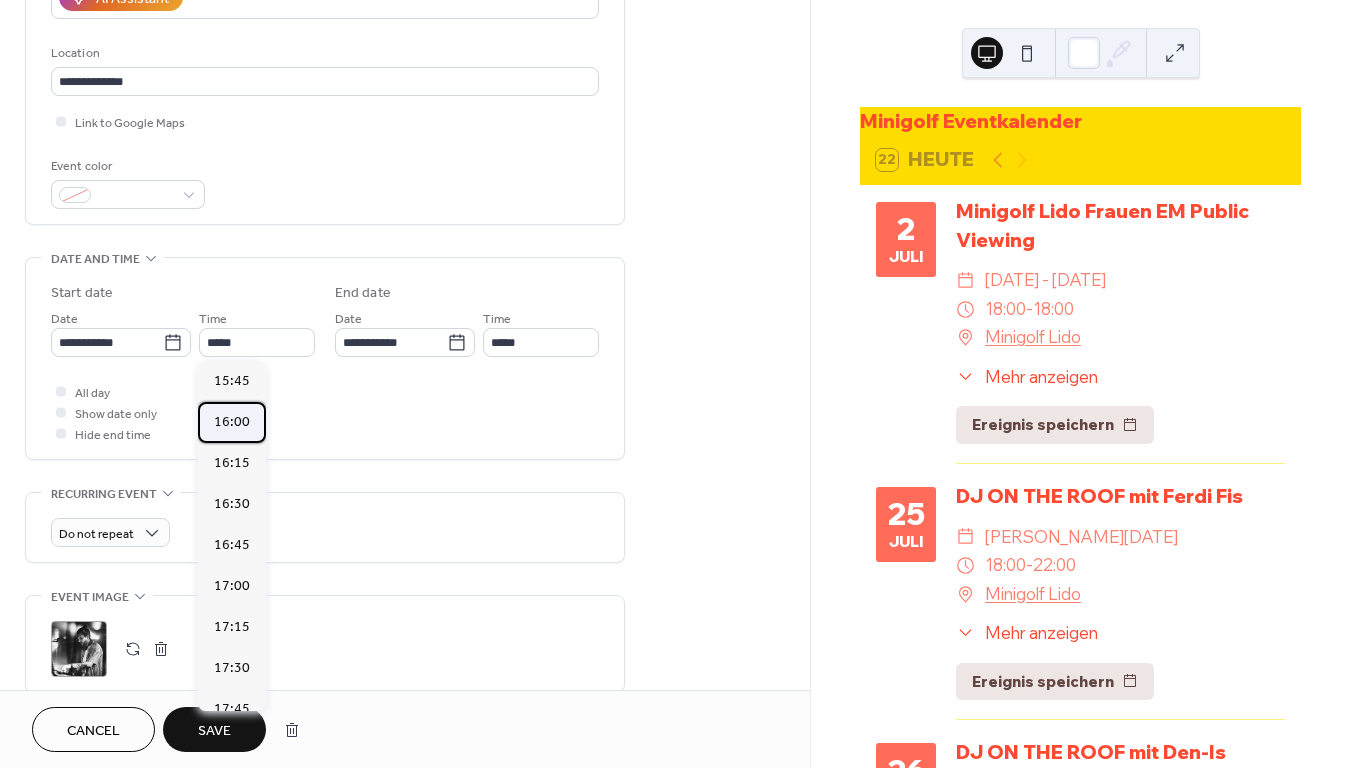 click on "16:00" at bounding box center [232, 422] 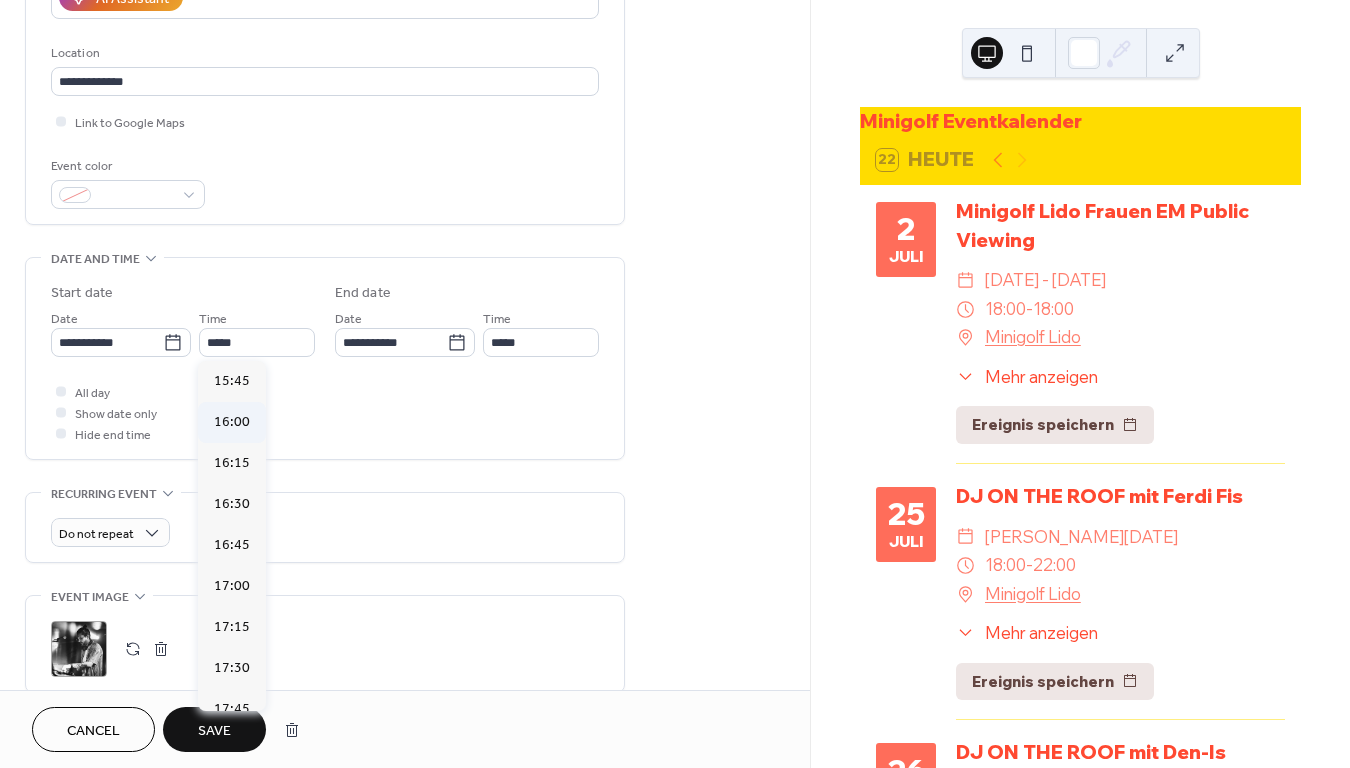 type on "*****" 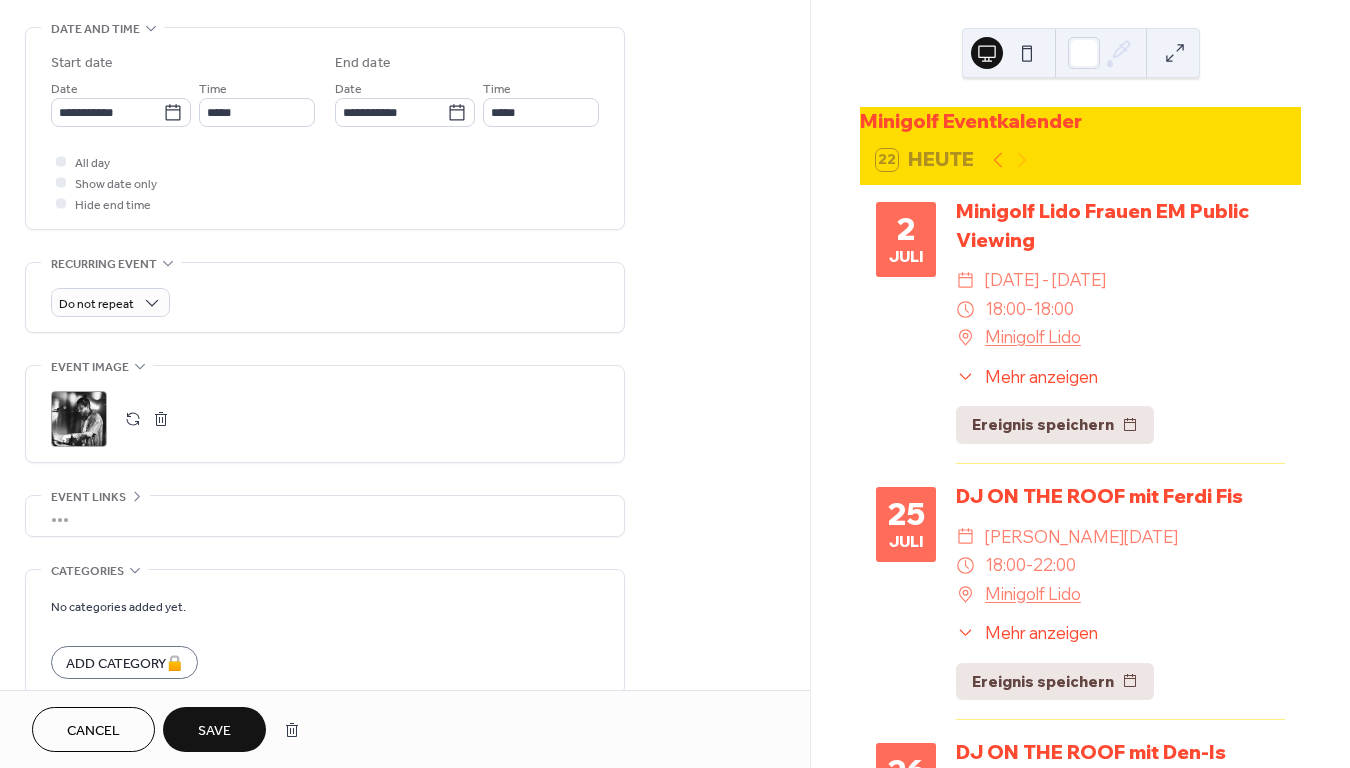 scroll, scrollTop: 724, scrollLeft: 0, axis: vertical 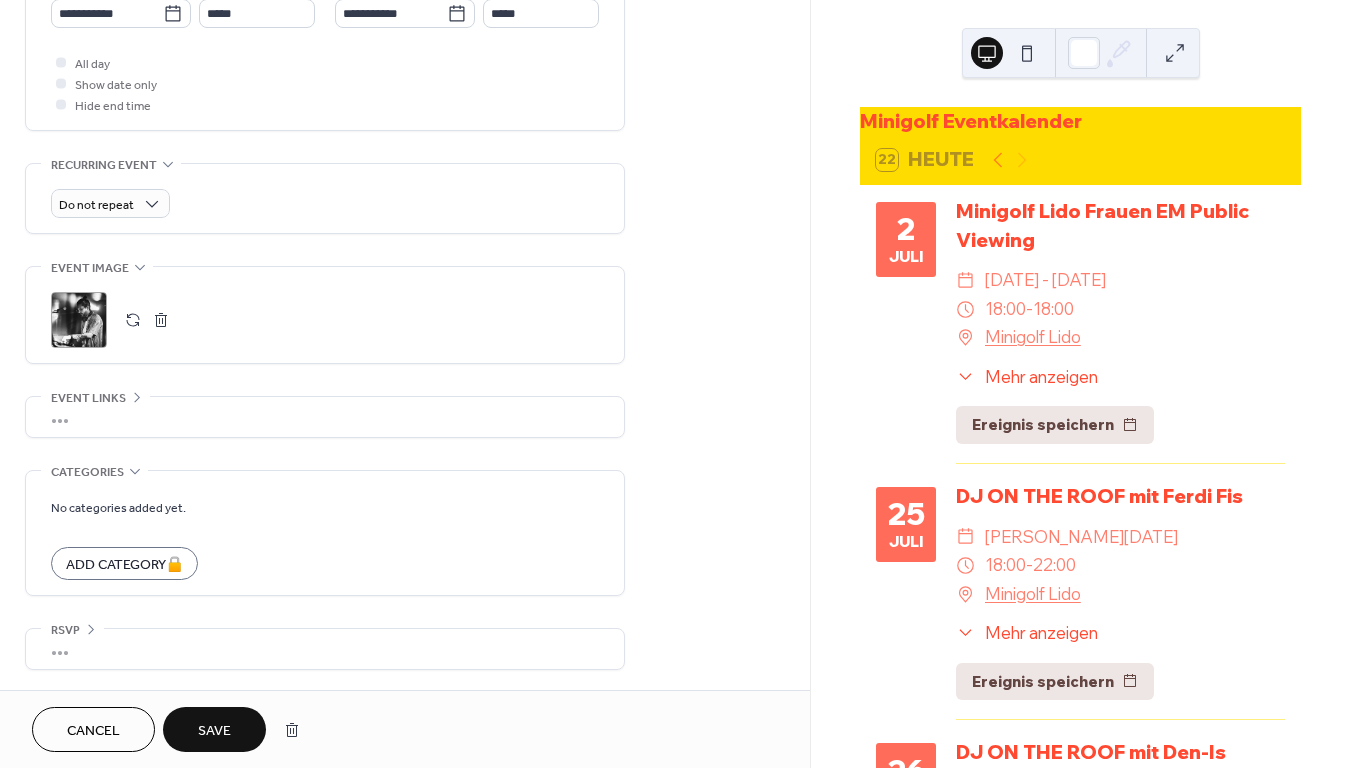 click on "Save" at bounding box center [214, 729] 